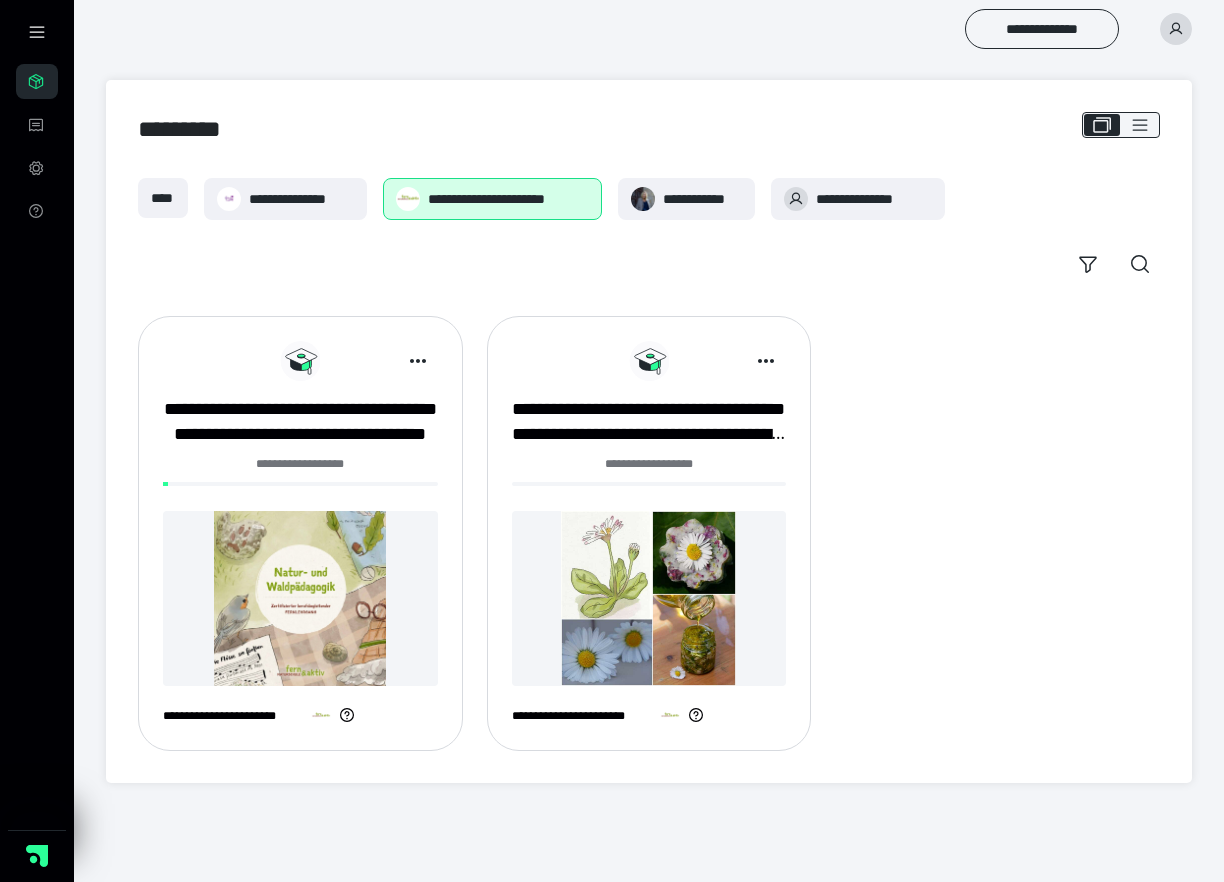 scroll, scrollTop: 0, scrollLeft: 0, axis: both 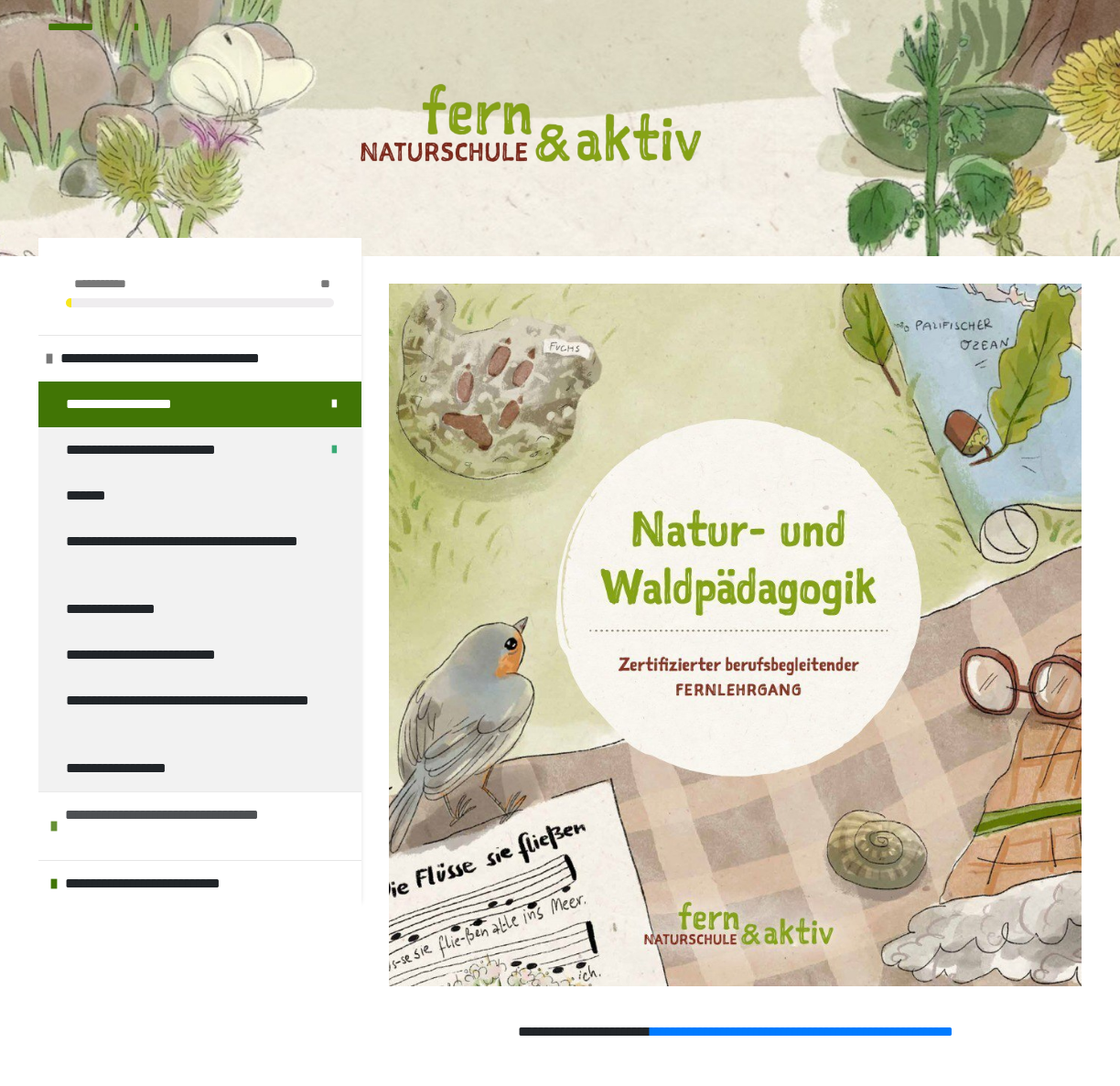 click on "**********" at bounding box center [209, 826] 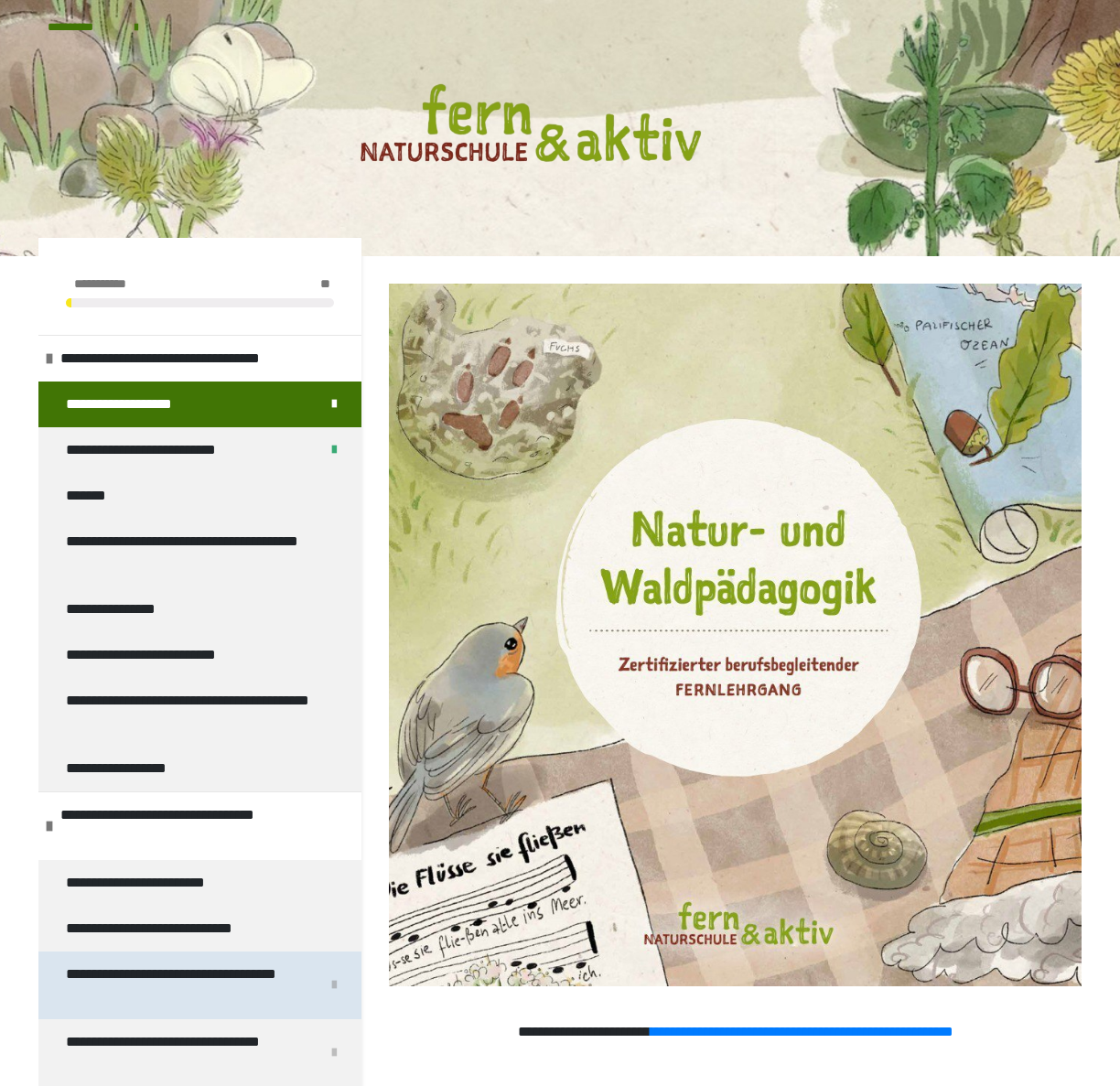 click on "**********" at bounding box center [186, 985] 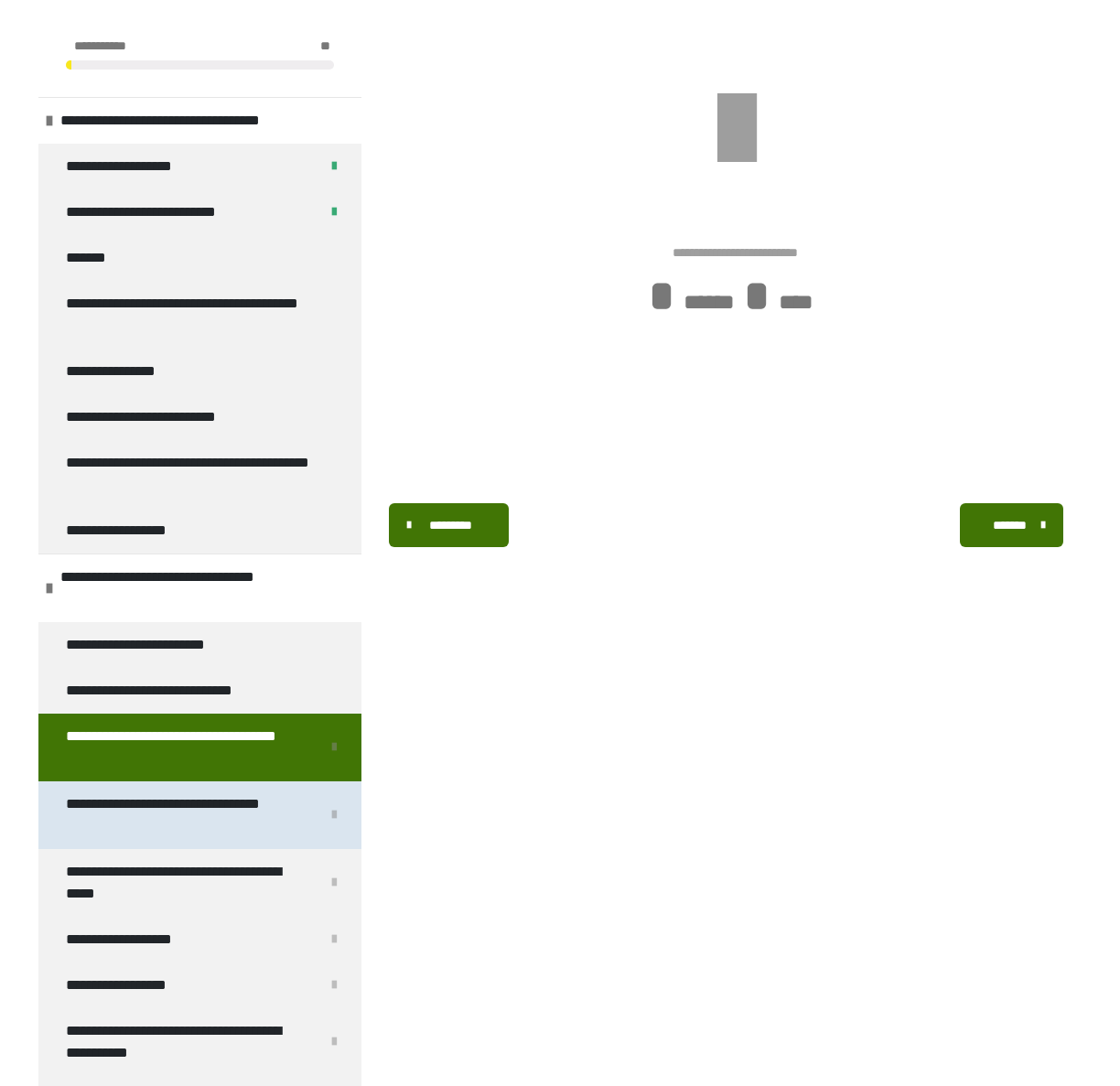 click on "**********" at bounding box center (186, 815) 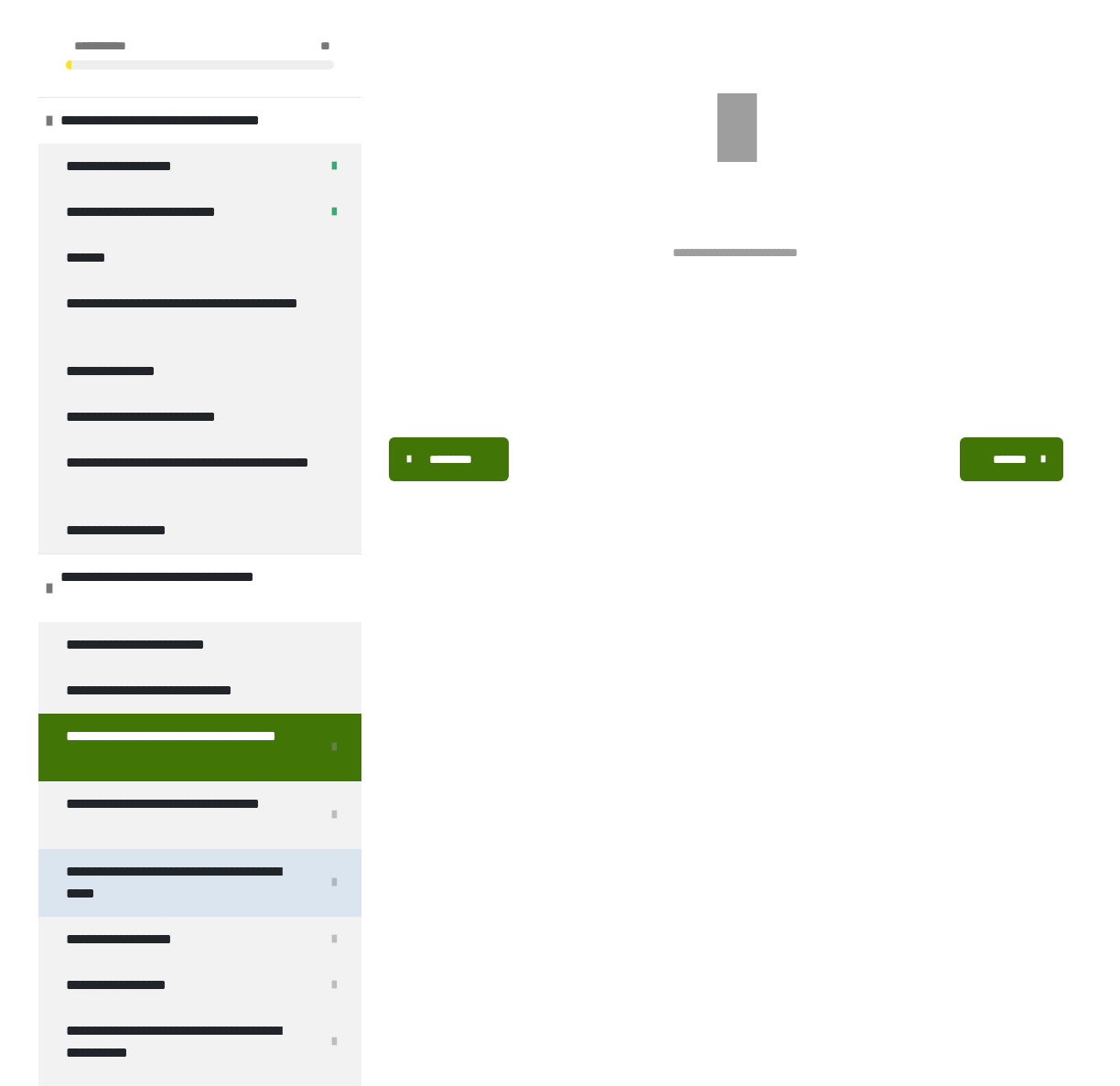 scroll, scrollTop: 247, scrollLeft: 0, axis: vertical 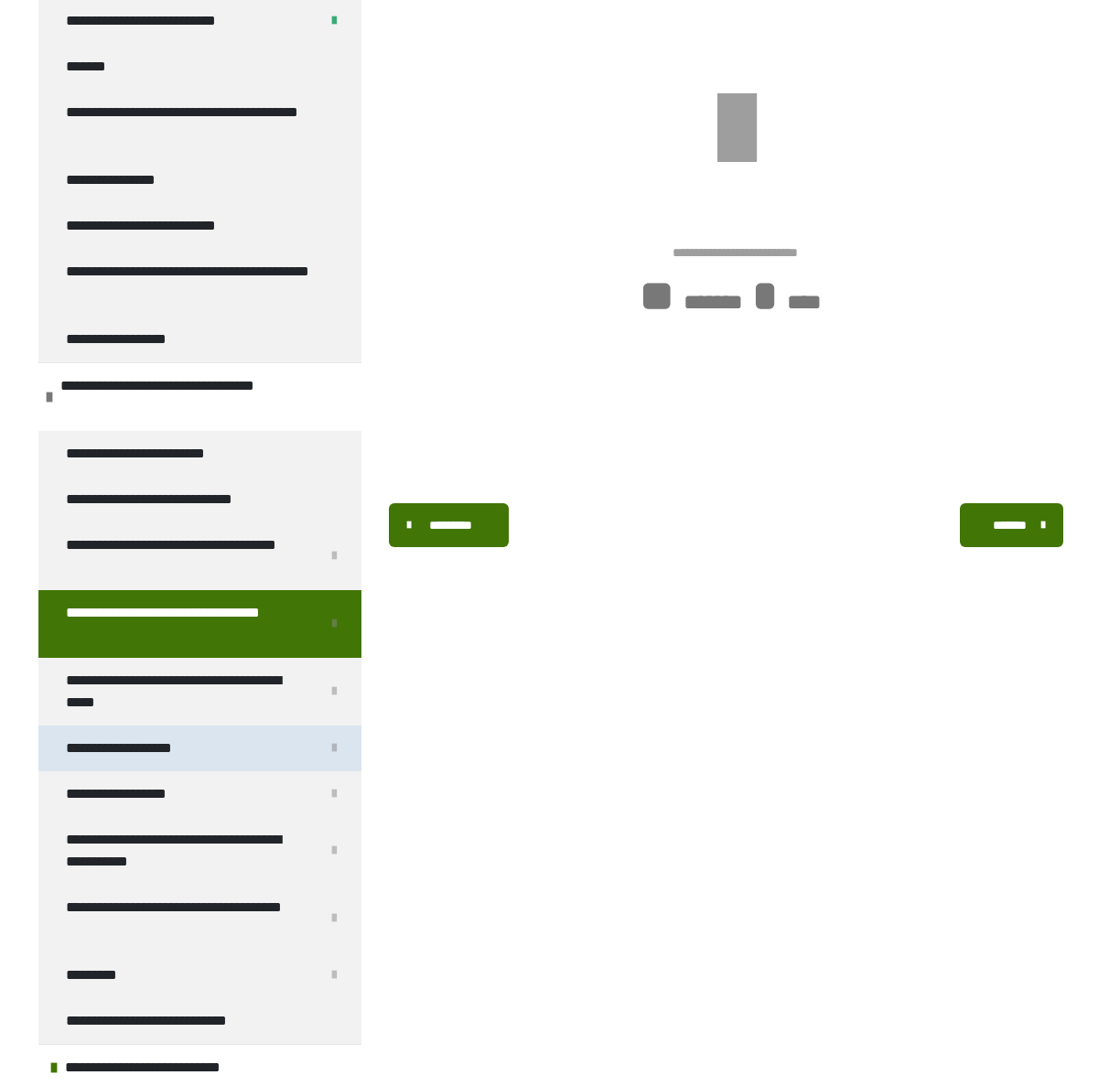 click on "**********" at bounding box center [141, 748] 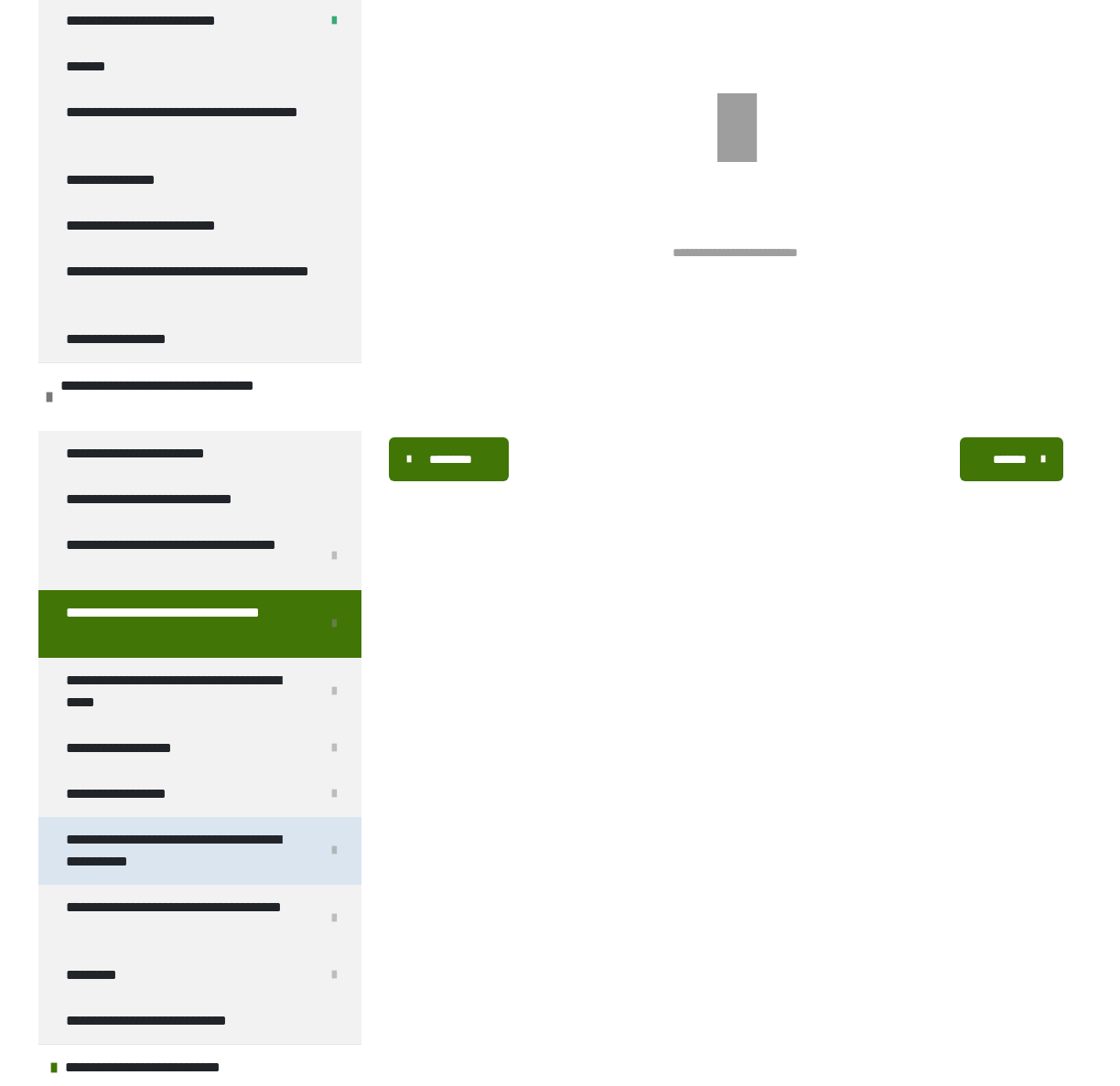 scroll, scrollTop: 247, scrollLeft: 0, axis: vertical 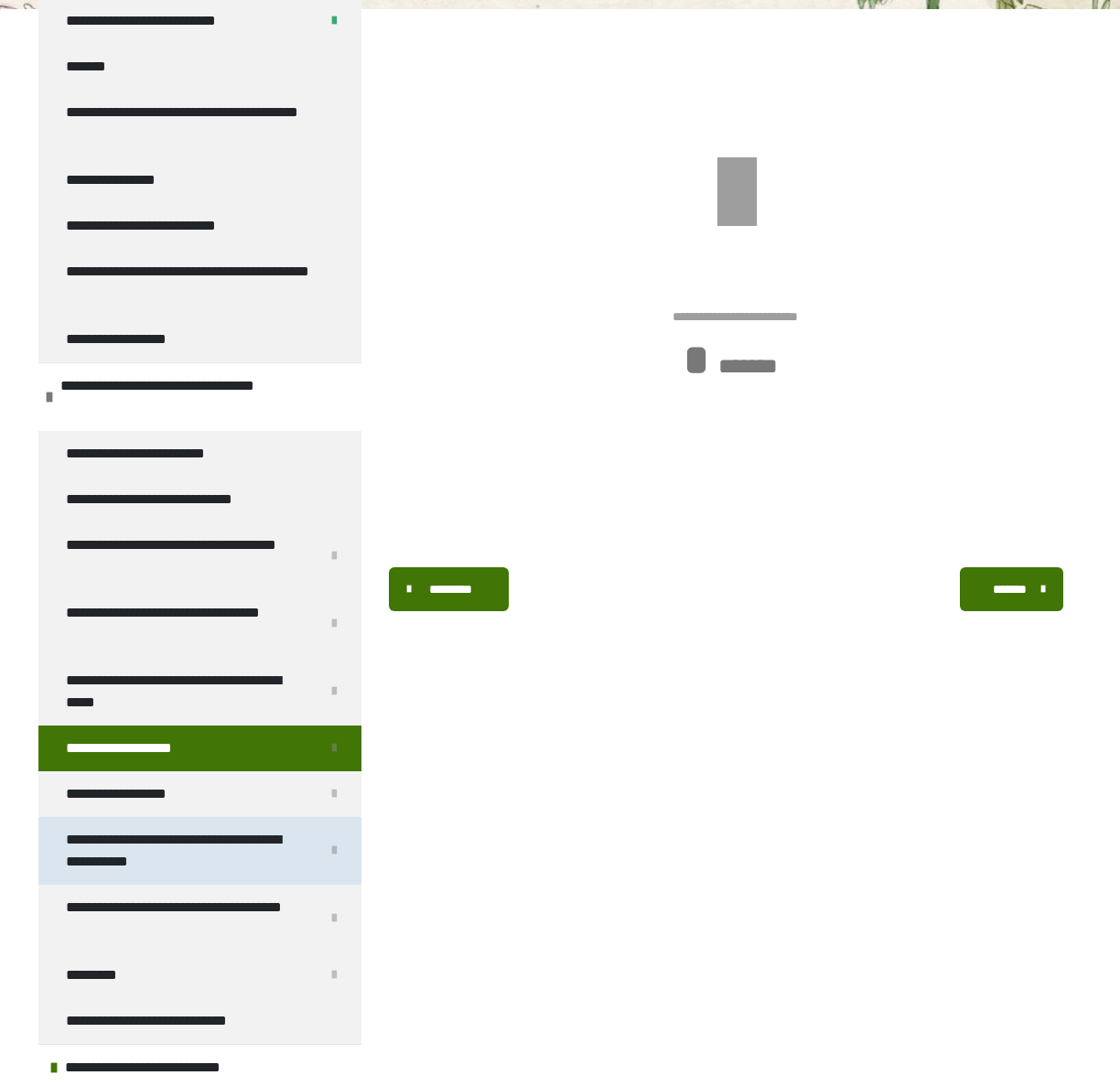 click on "**********" at bounding box center (186, 851) 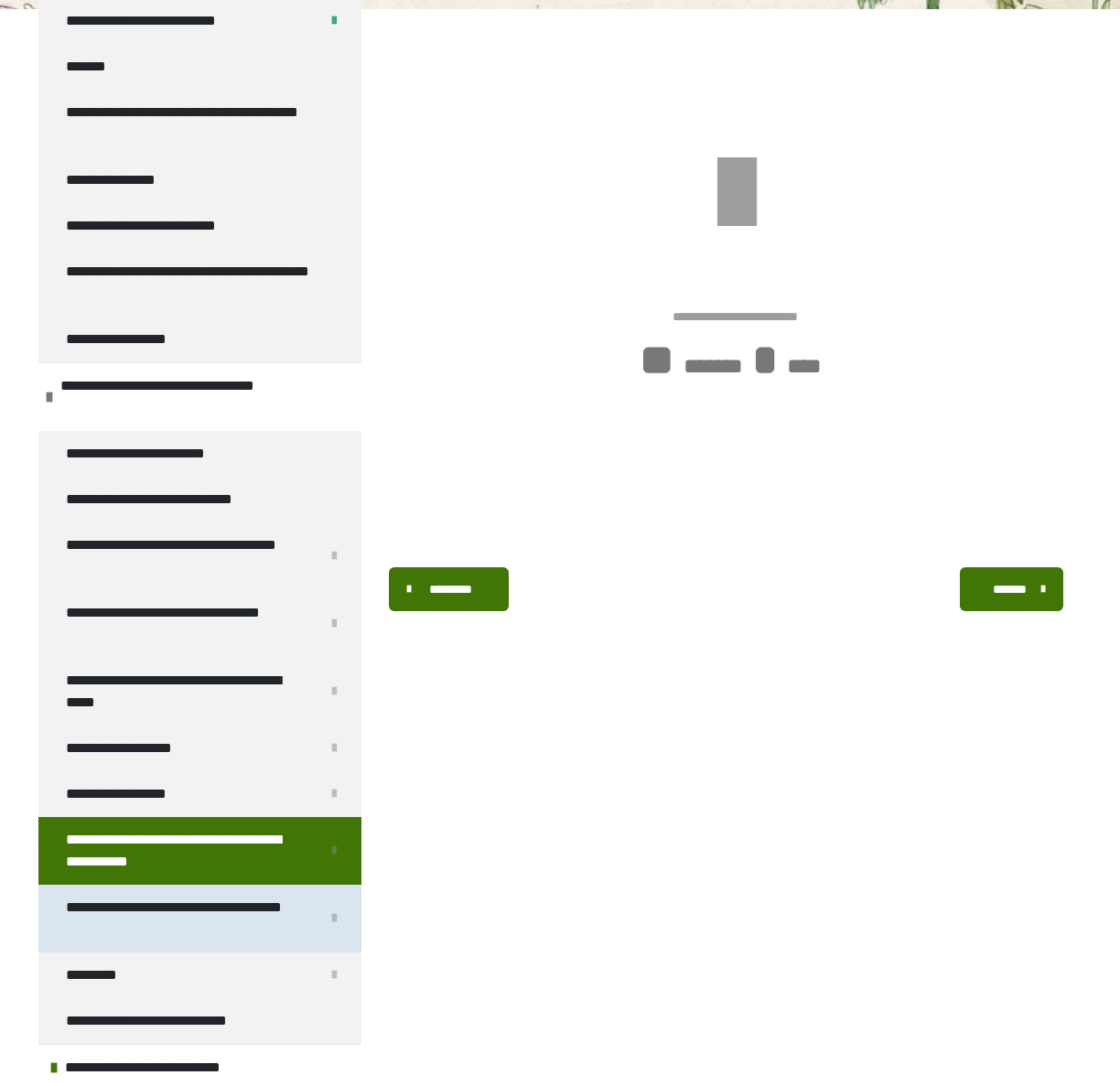 click on "**********" at bounding box center [186, 919] 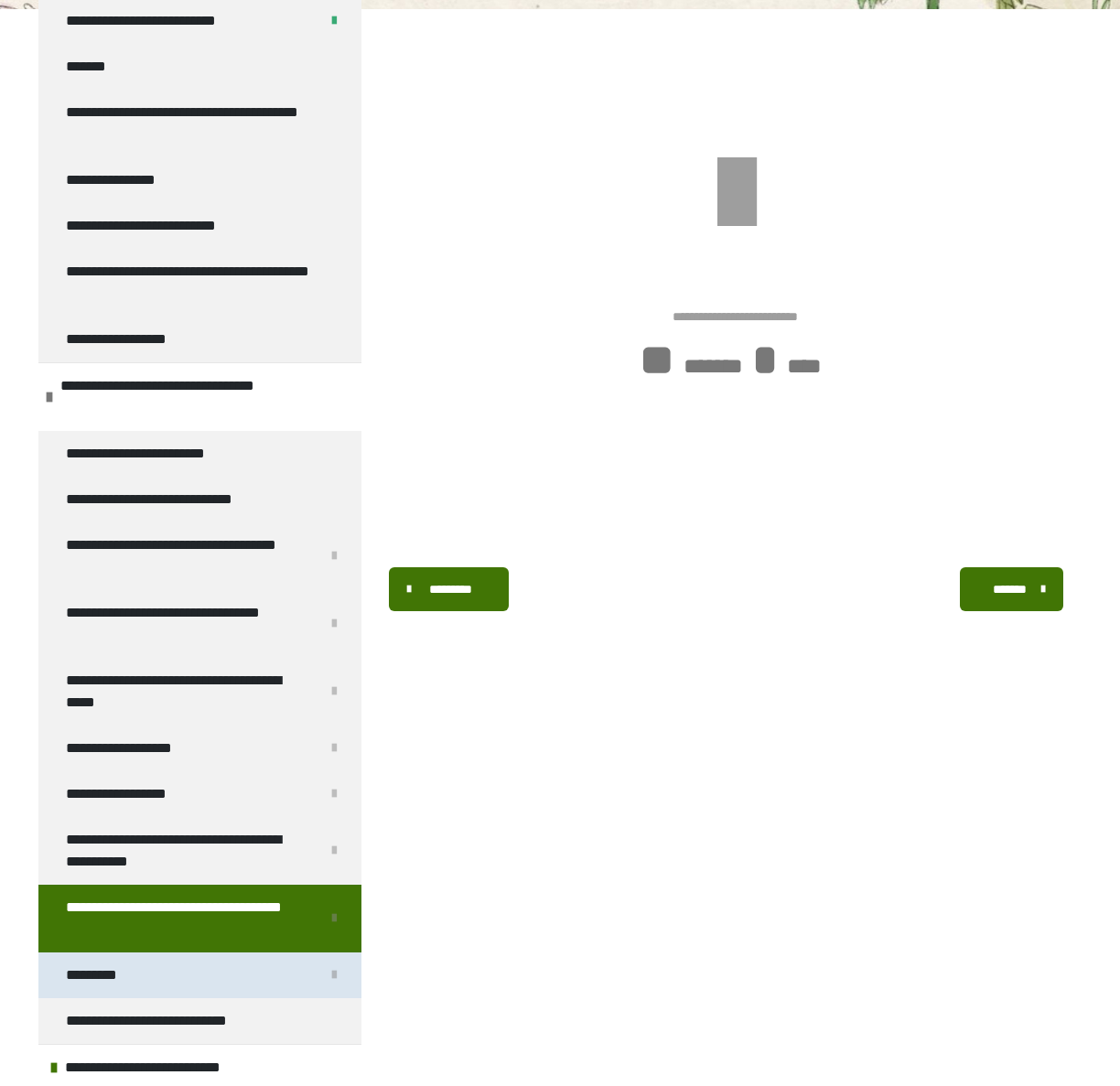 click at bounding box center [334, 975] 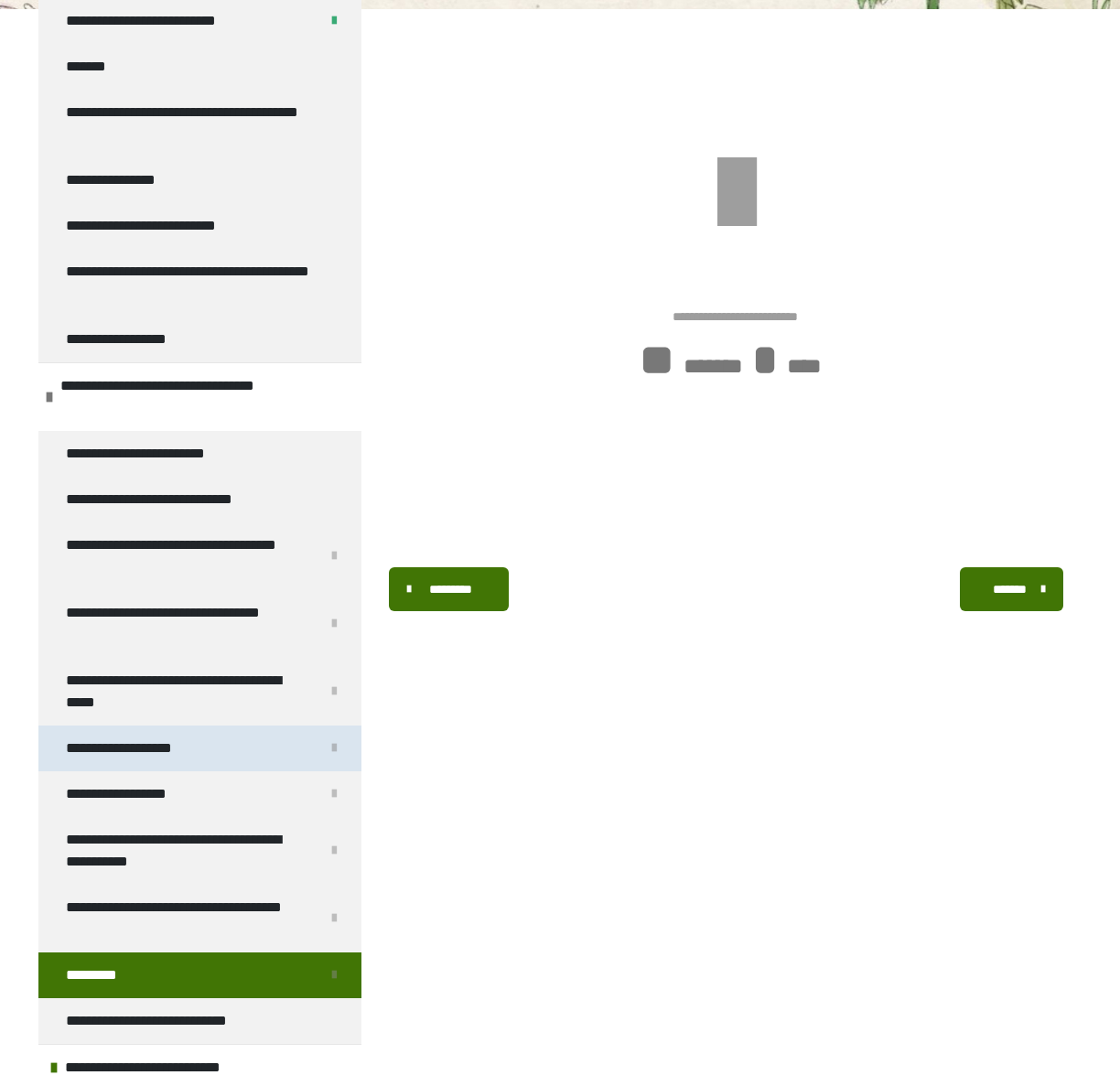 click on "**********" at bounding box center [141, 748] 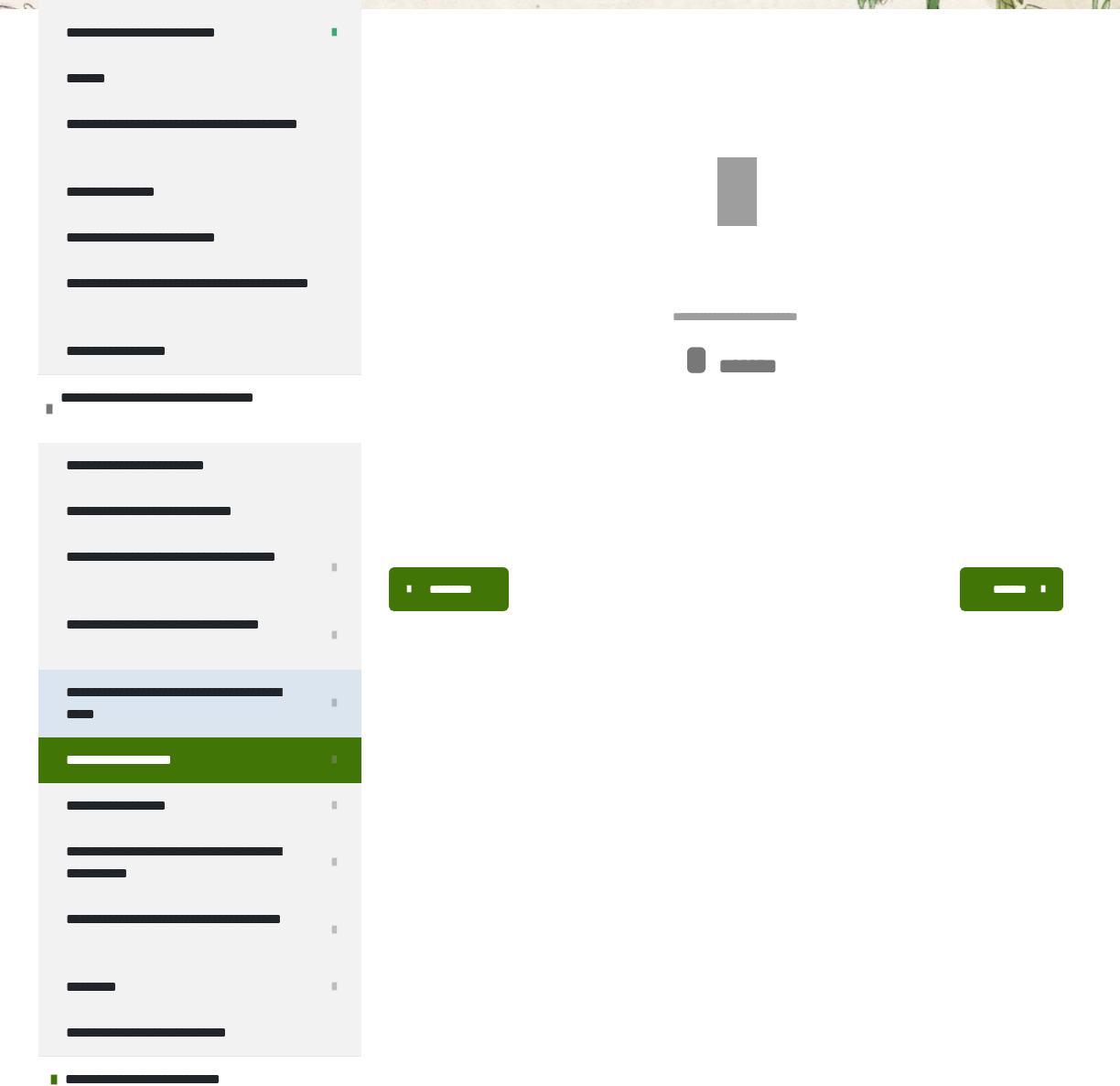 click on "**********" at bounding box center (186, 704) 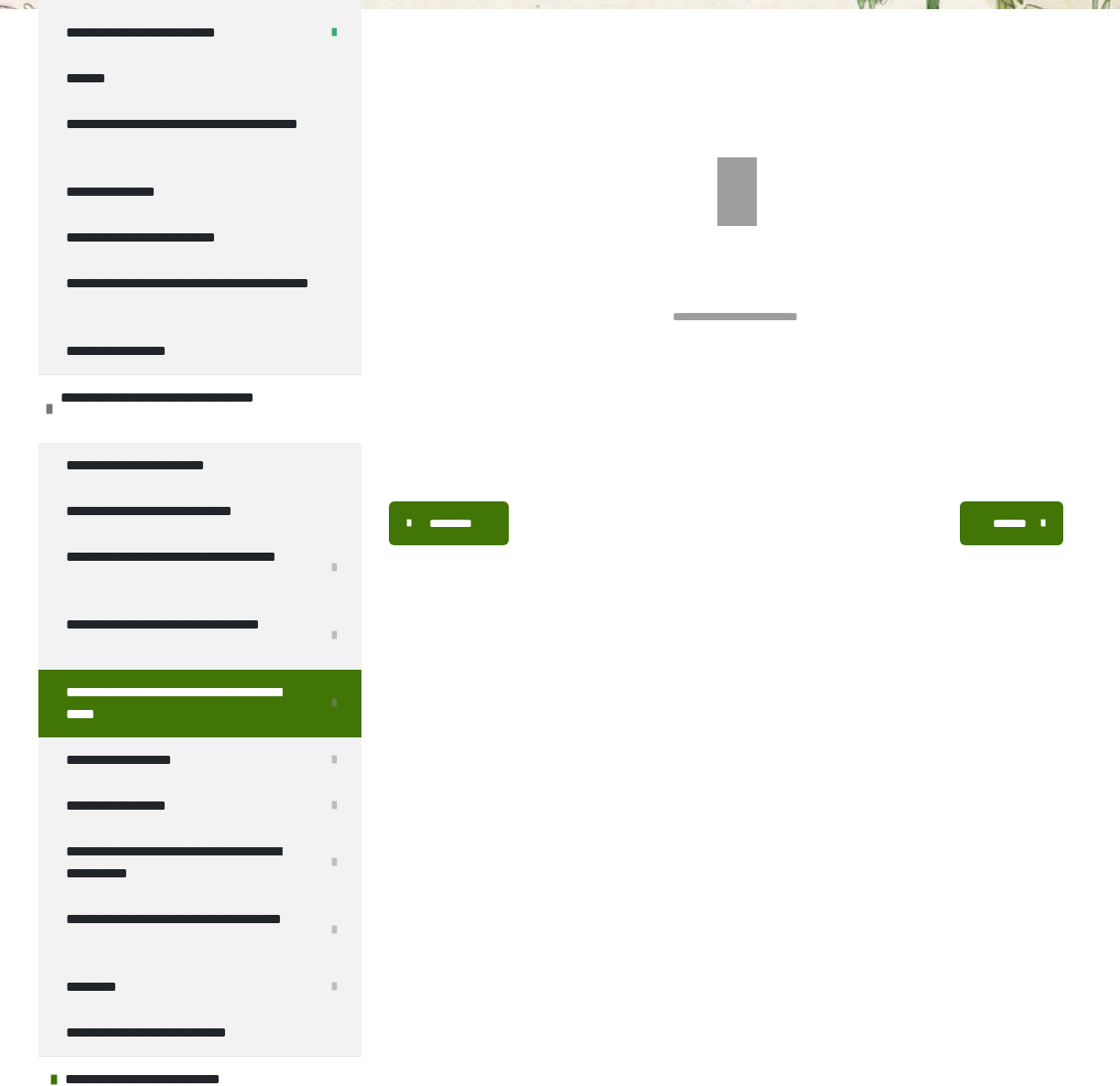 scroll, scrollTop: 183, scrollLeft: 0, axis: vertical 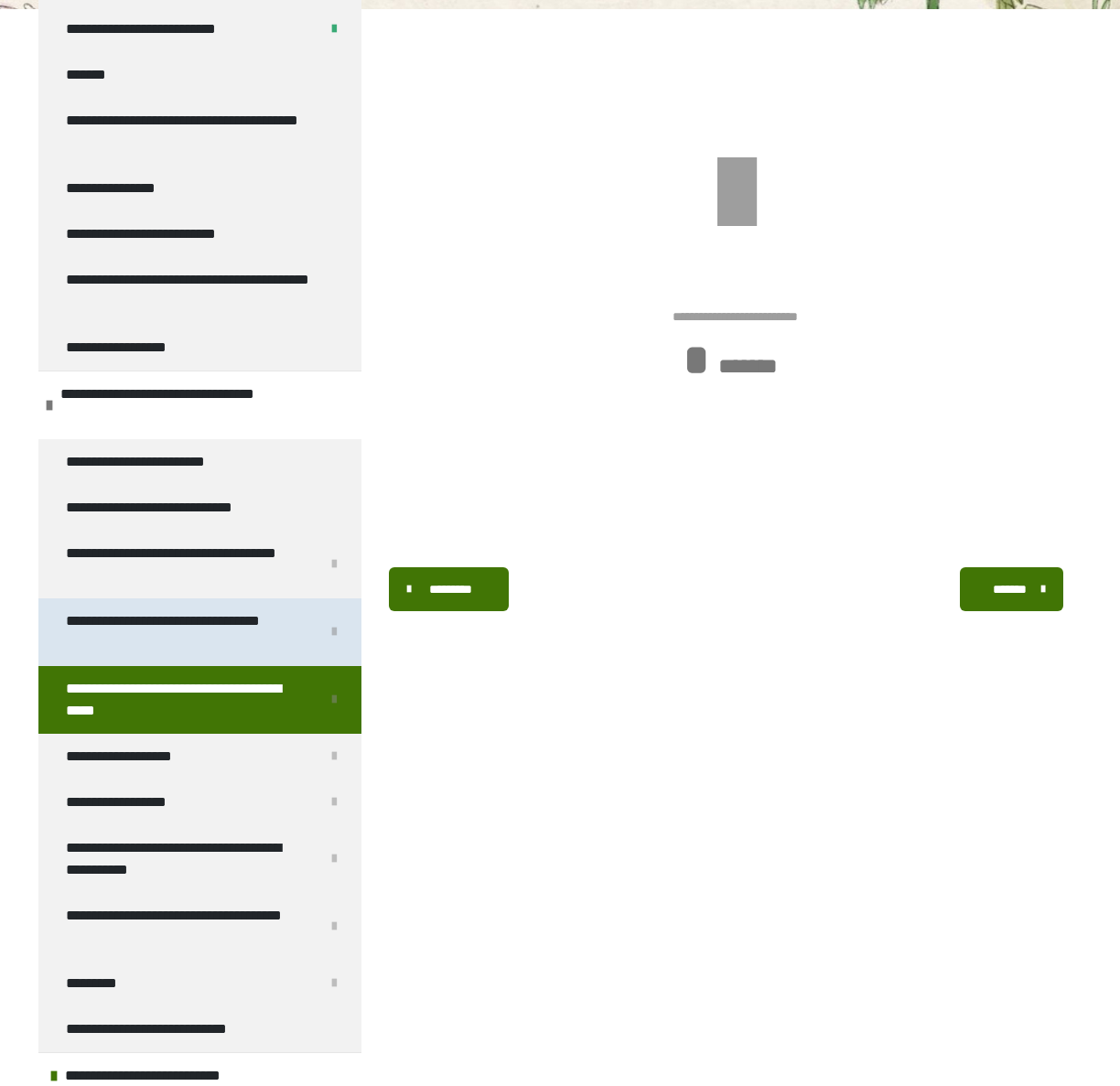 click on "**********" at bounding box center [186, 632] 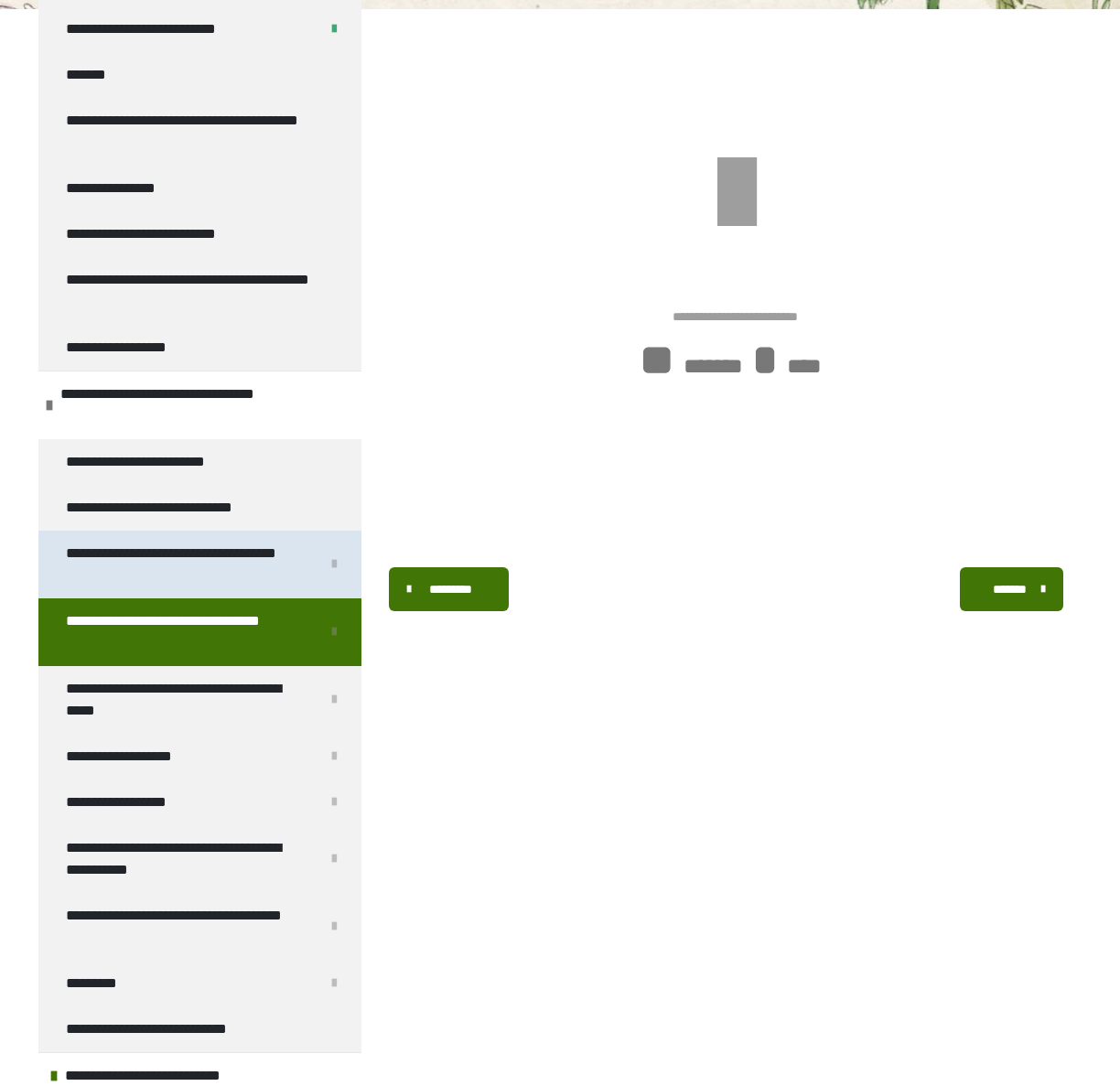 click on "**********" at bounding box center (186, 565) 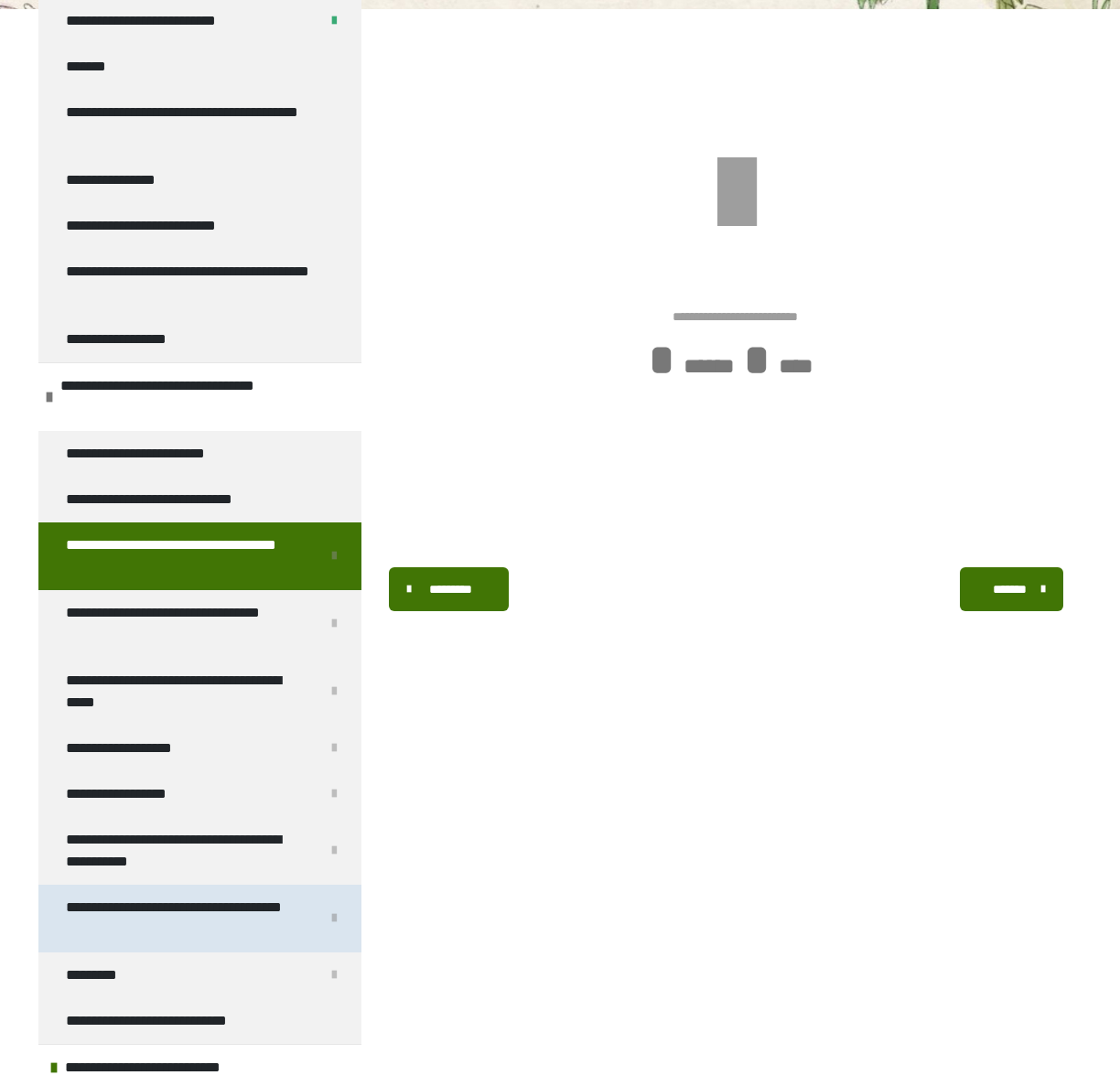 scroll, scrollTop: 191, scrollLeft: 0, axis: vertical 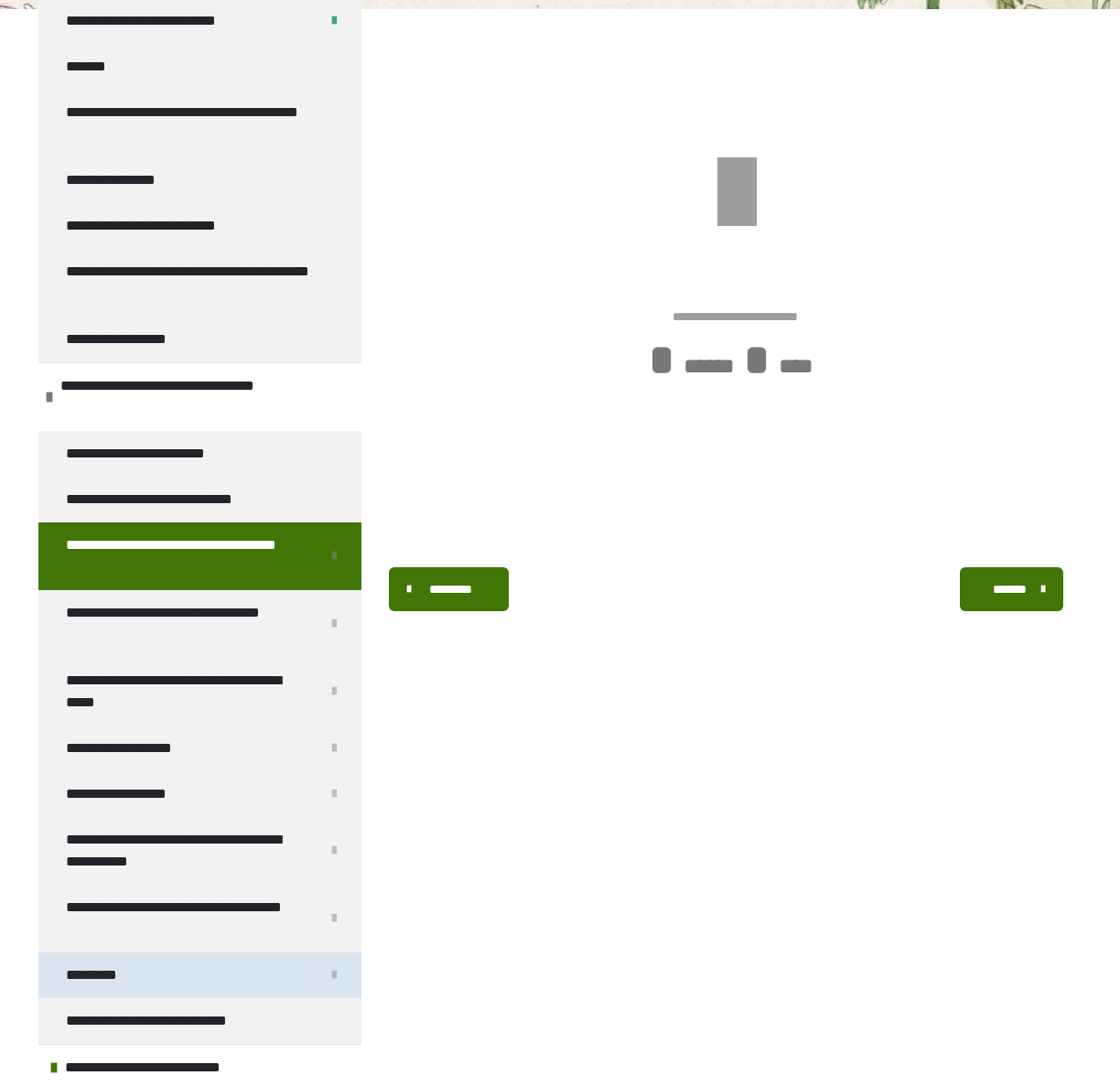 click on "*********" at bounding box center (199, 975) 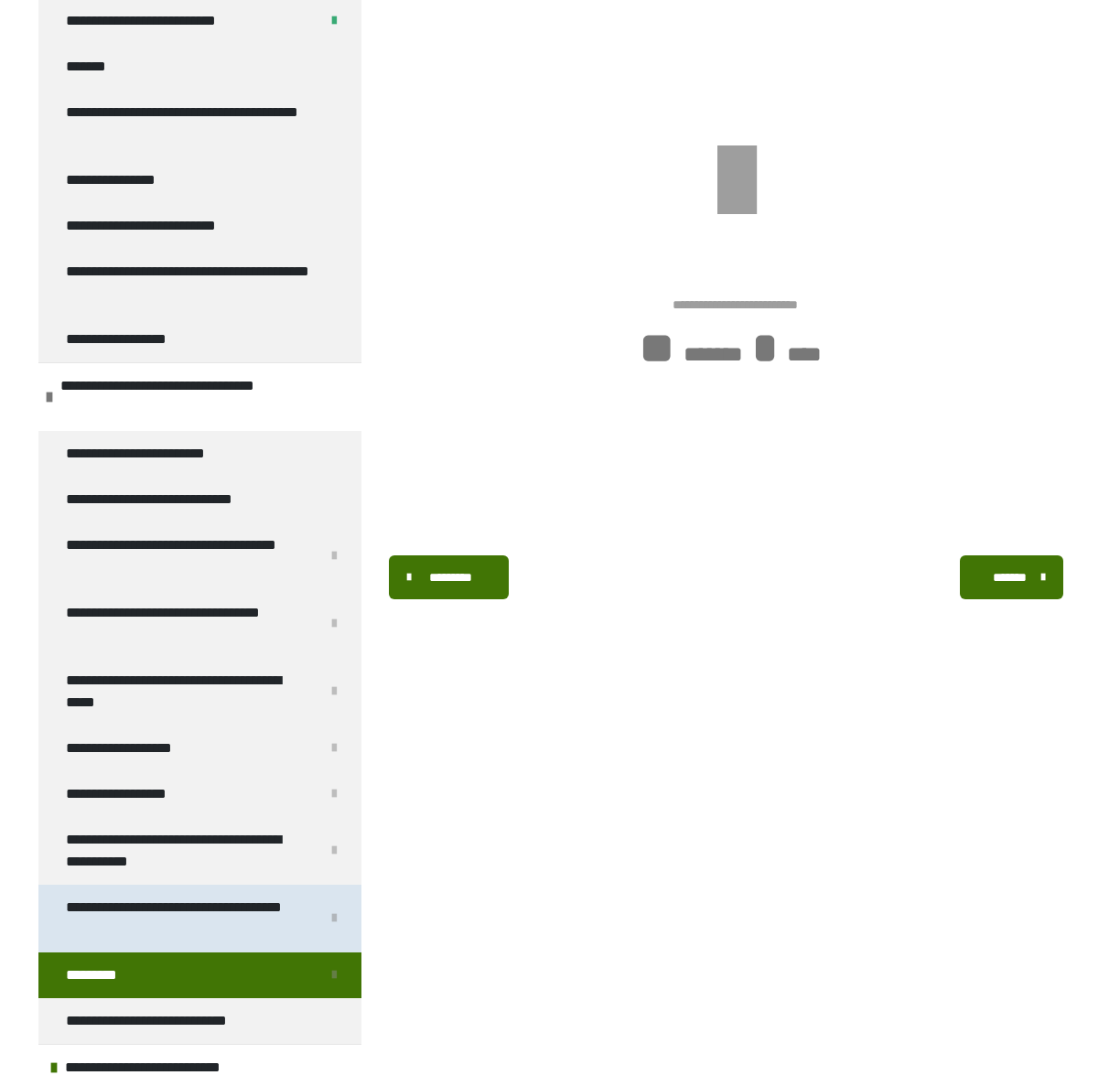 scroll, scrollTop: 259, scrollLeft: 1, axis: both 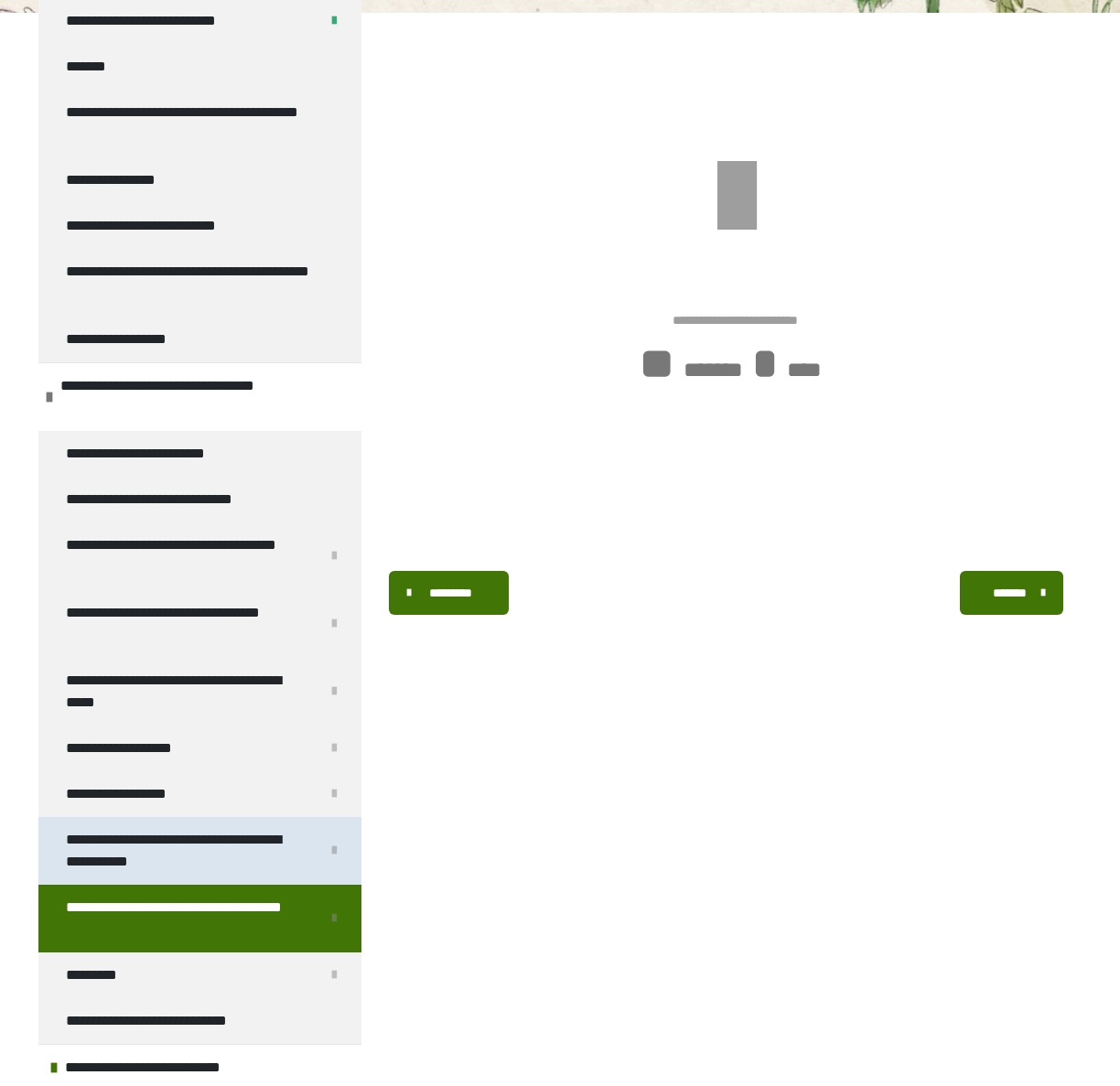 click on "**********" at bounding box center (186, 851) 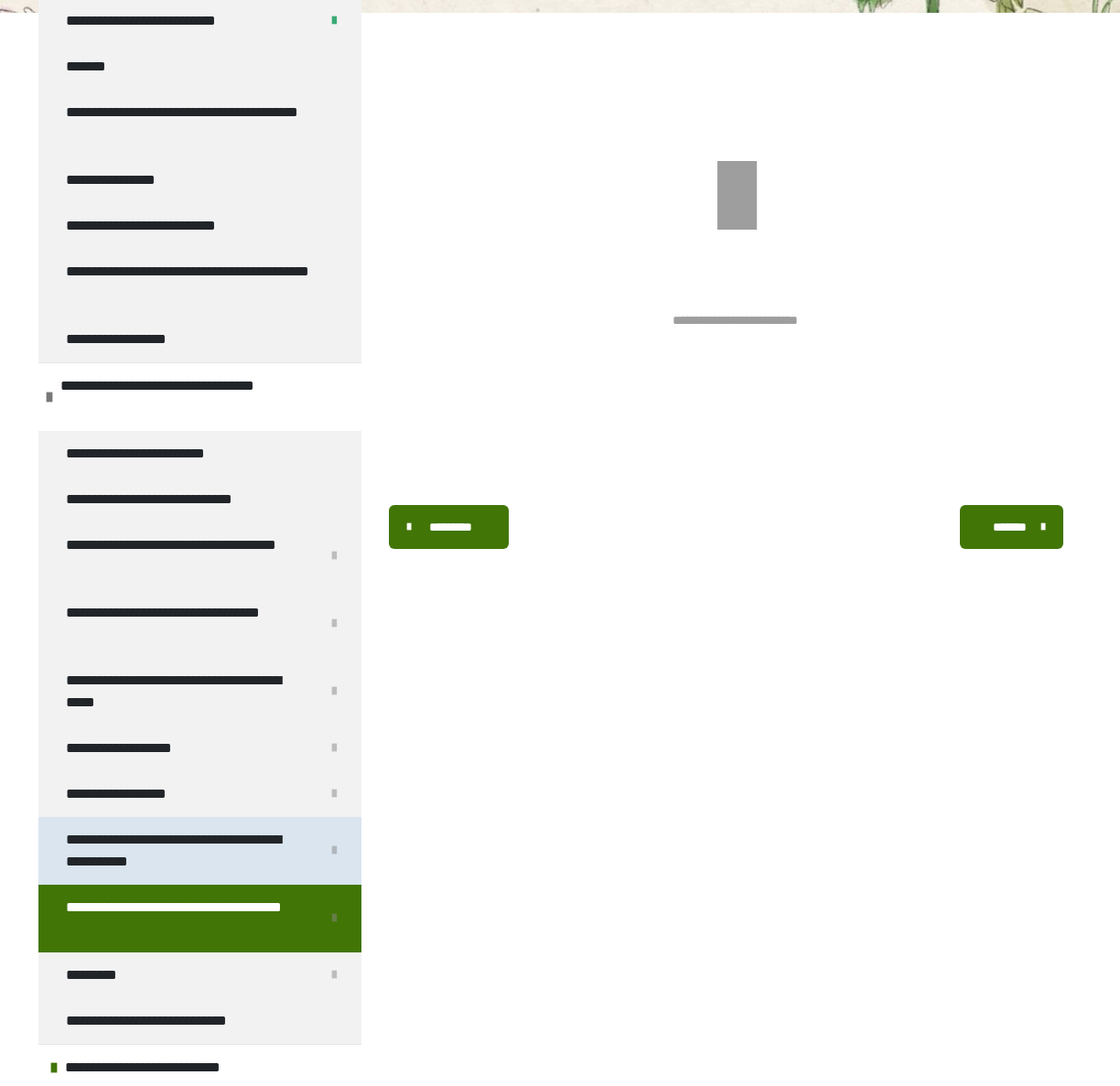 scroll, scrollTop: 247, scrollLeft: 0, axis: vertical 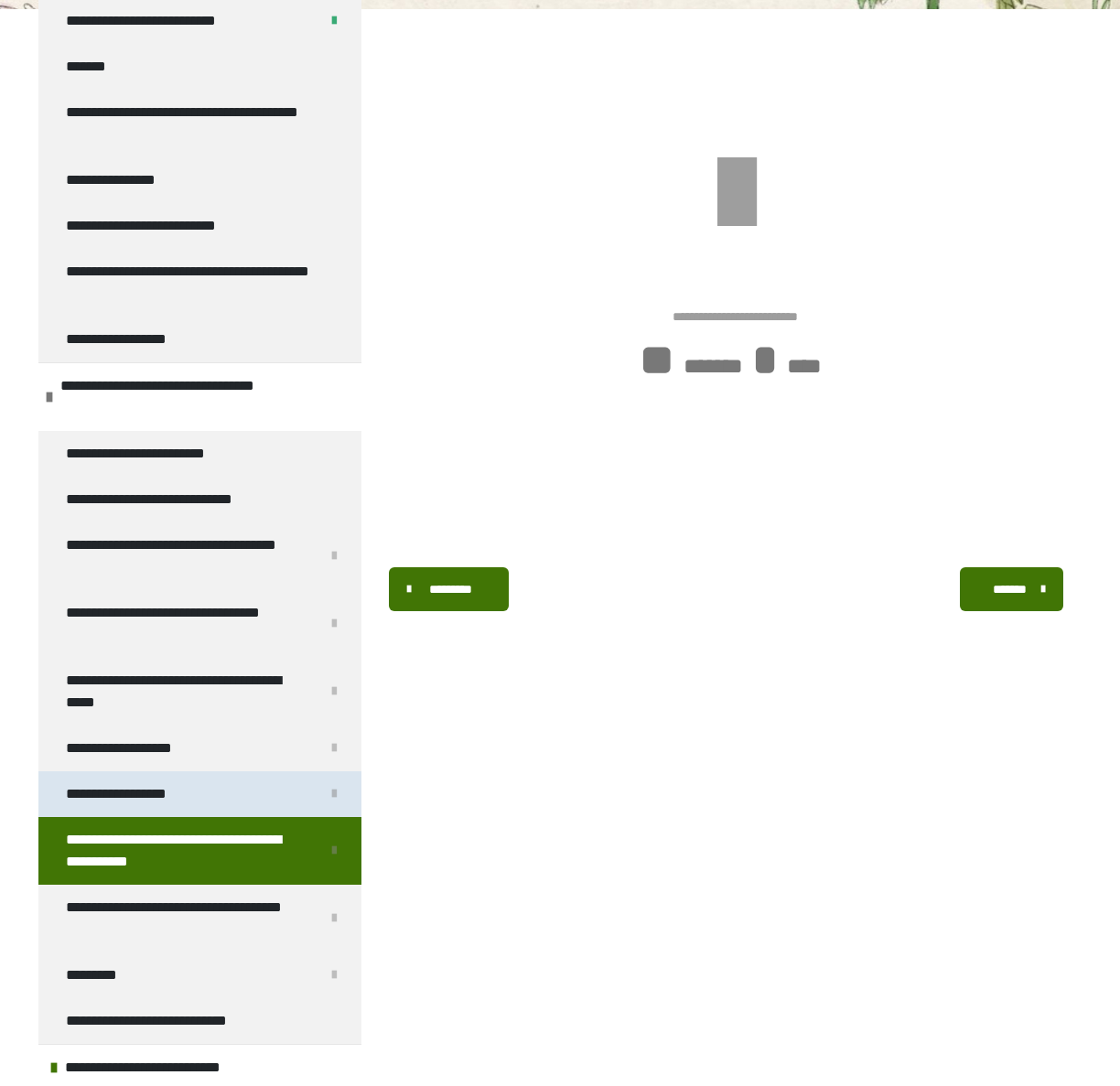 click on "**********" at bounding box center [130, 794] 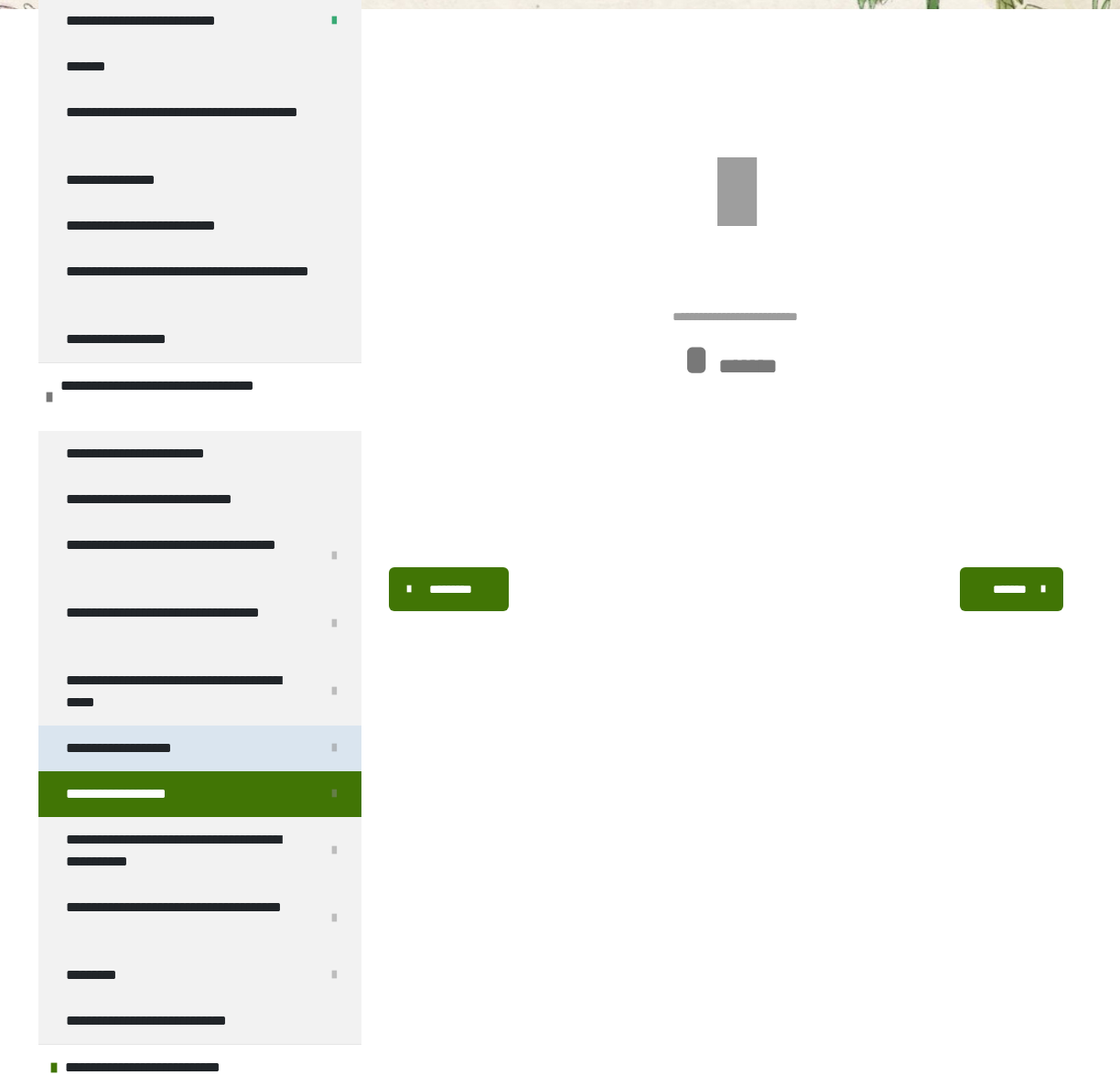 click on "**********" at bounding box center (141, 748) 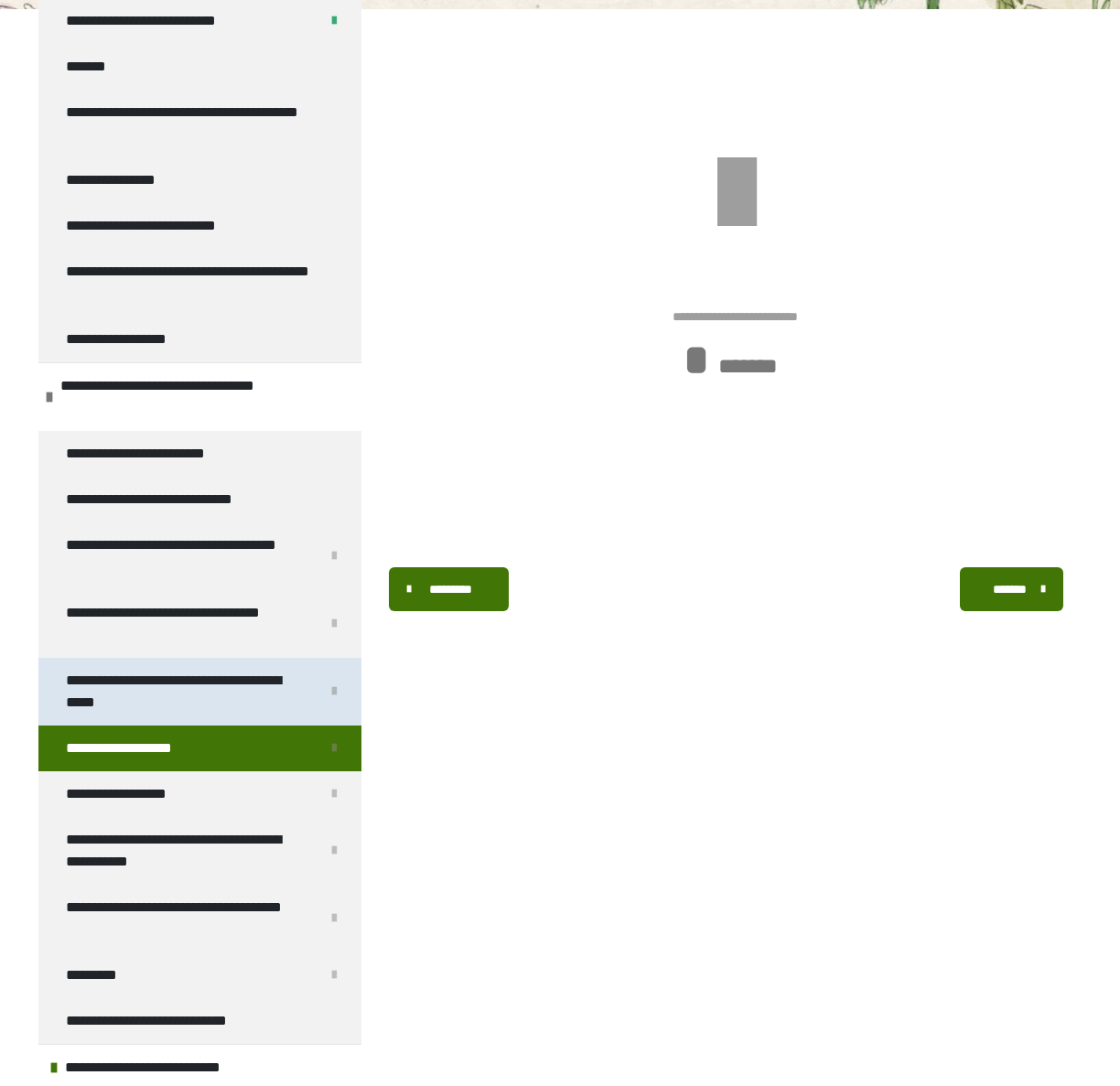 click on "**********" at bounding box center (186, 692) 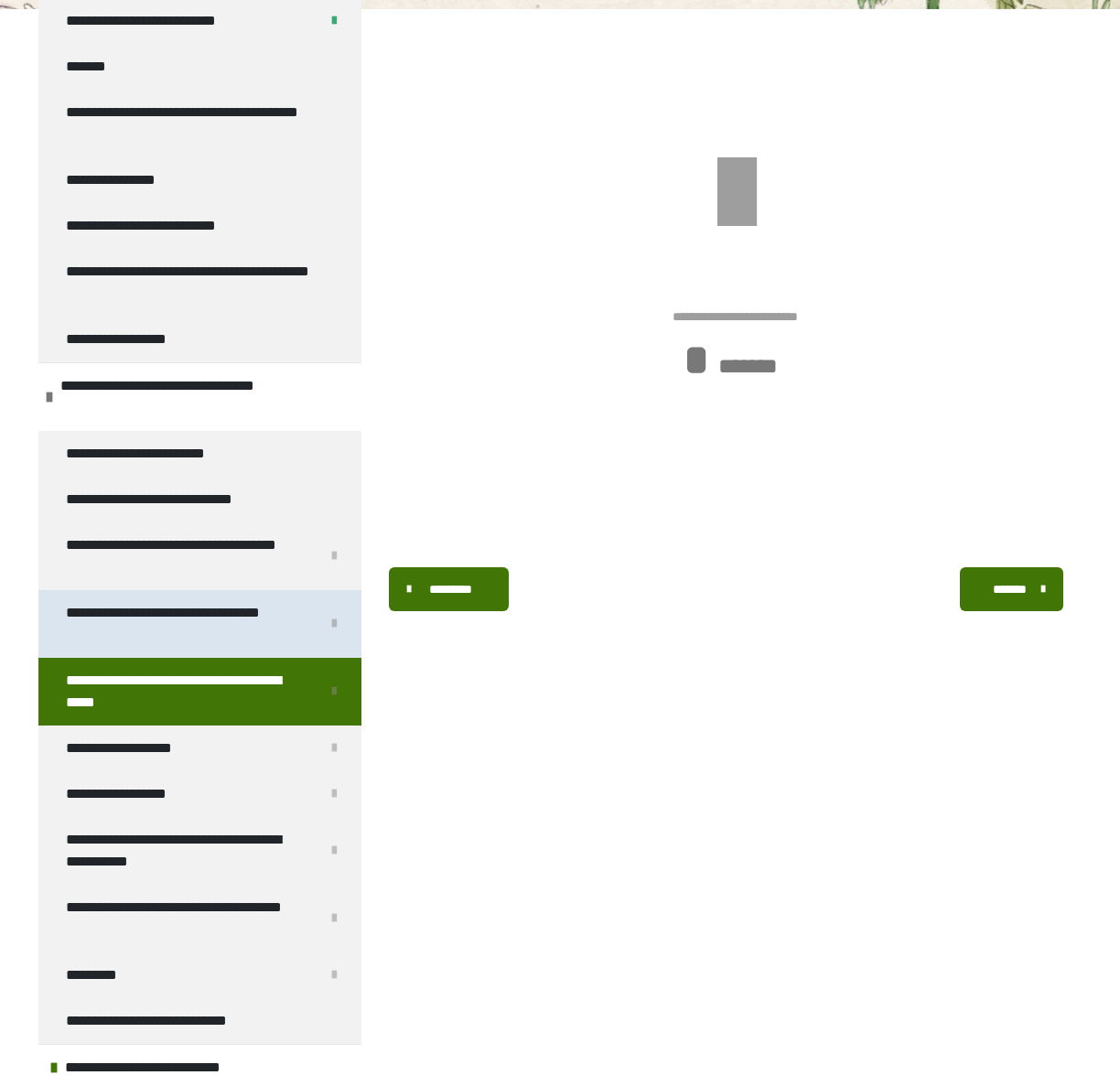 click on "**********" at bounding box center [186, 624] 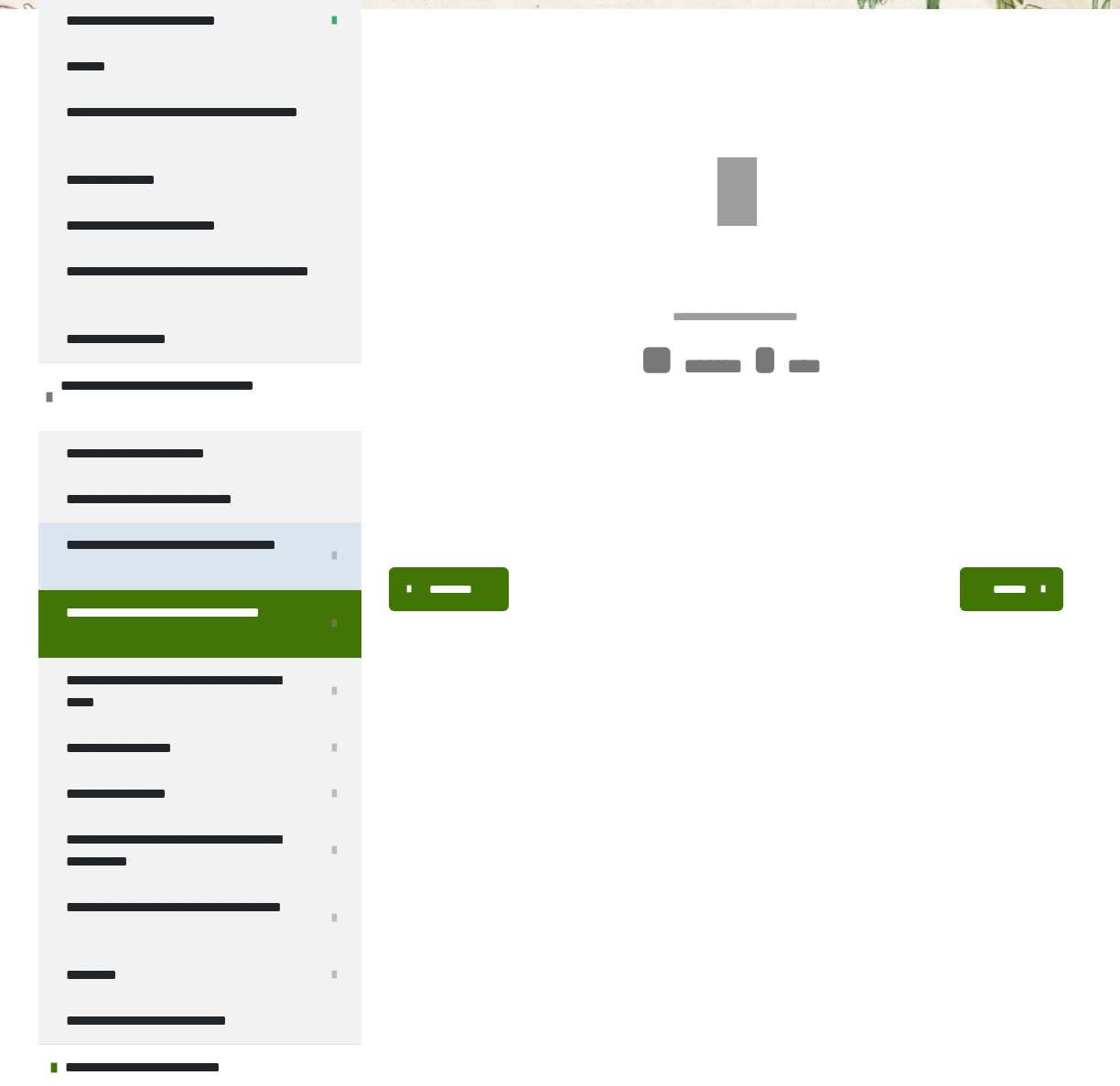 click on "**********" at bounding box center (186, 556) 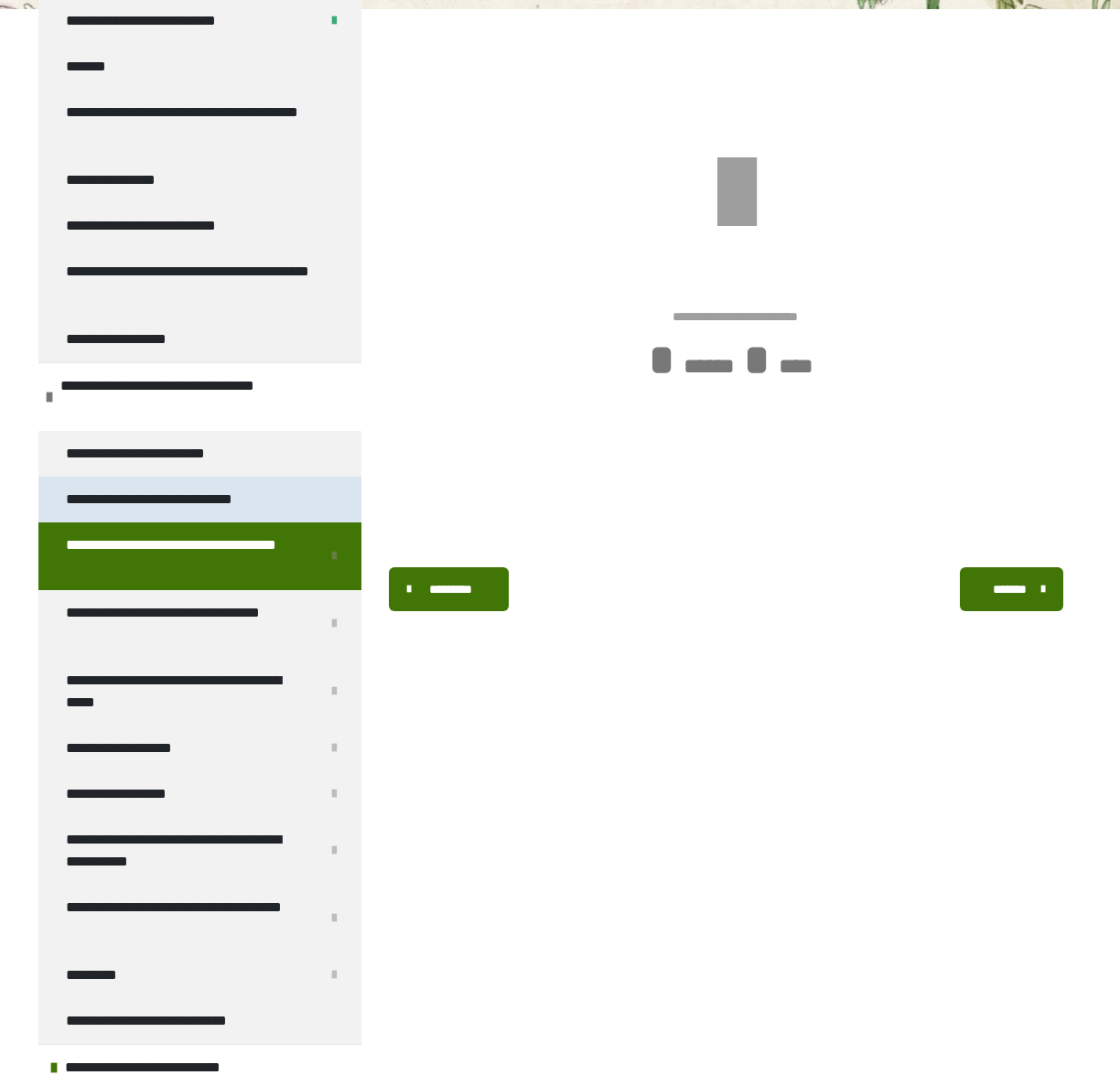click on "**********" at bounding box center [183, 500] 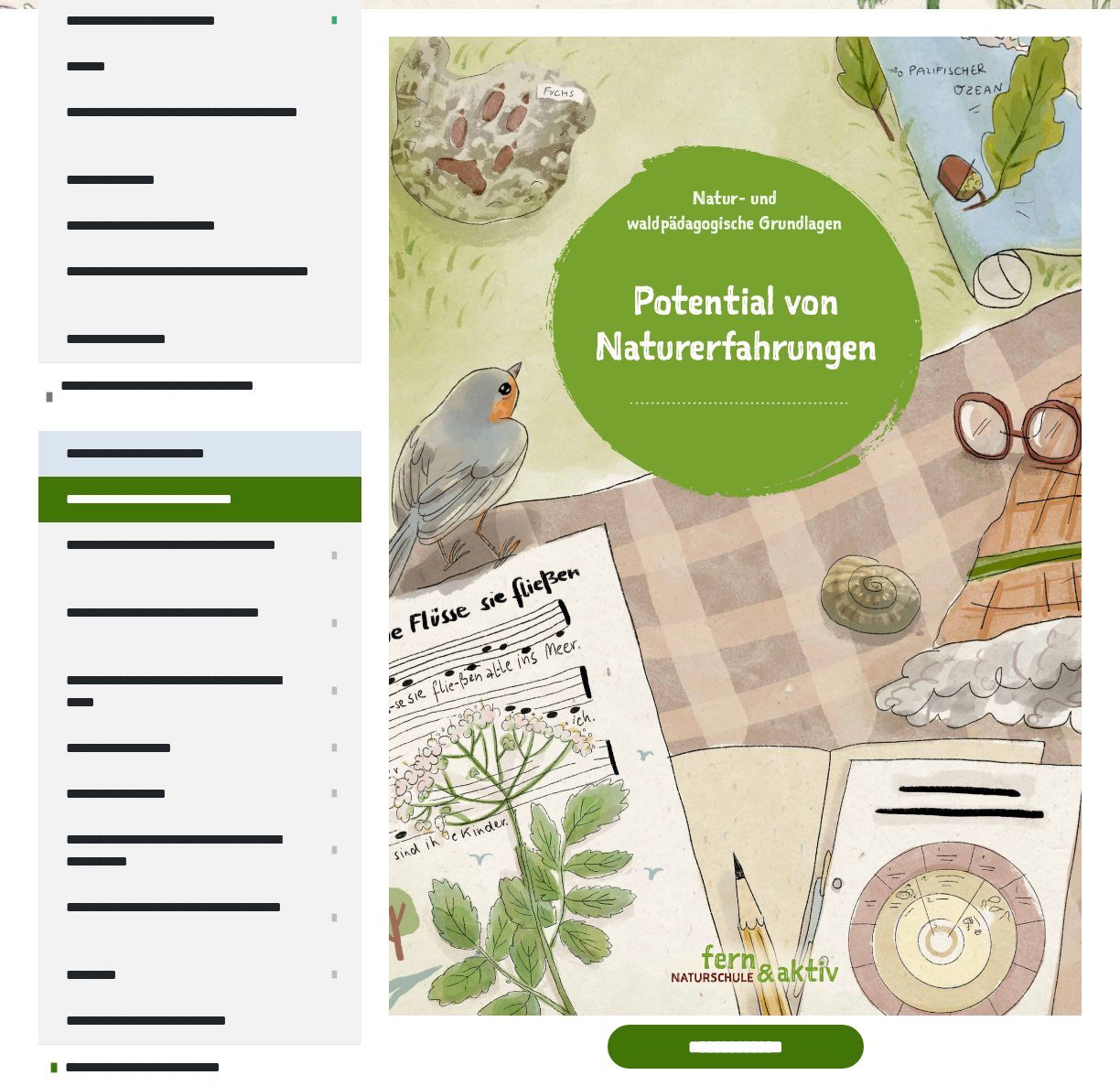 click on "**********" at bounding box center [169, 454] 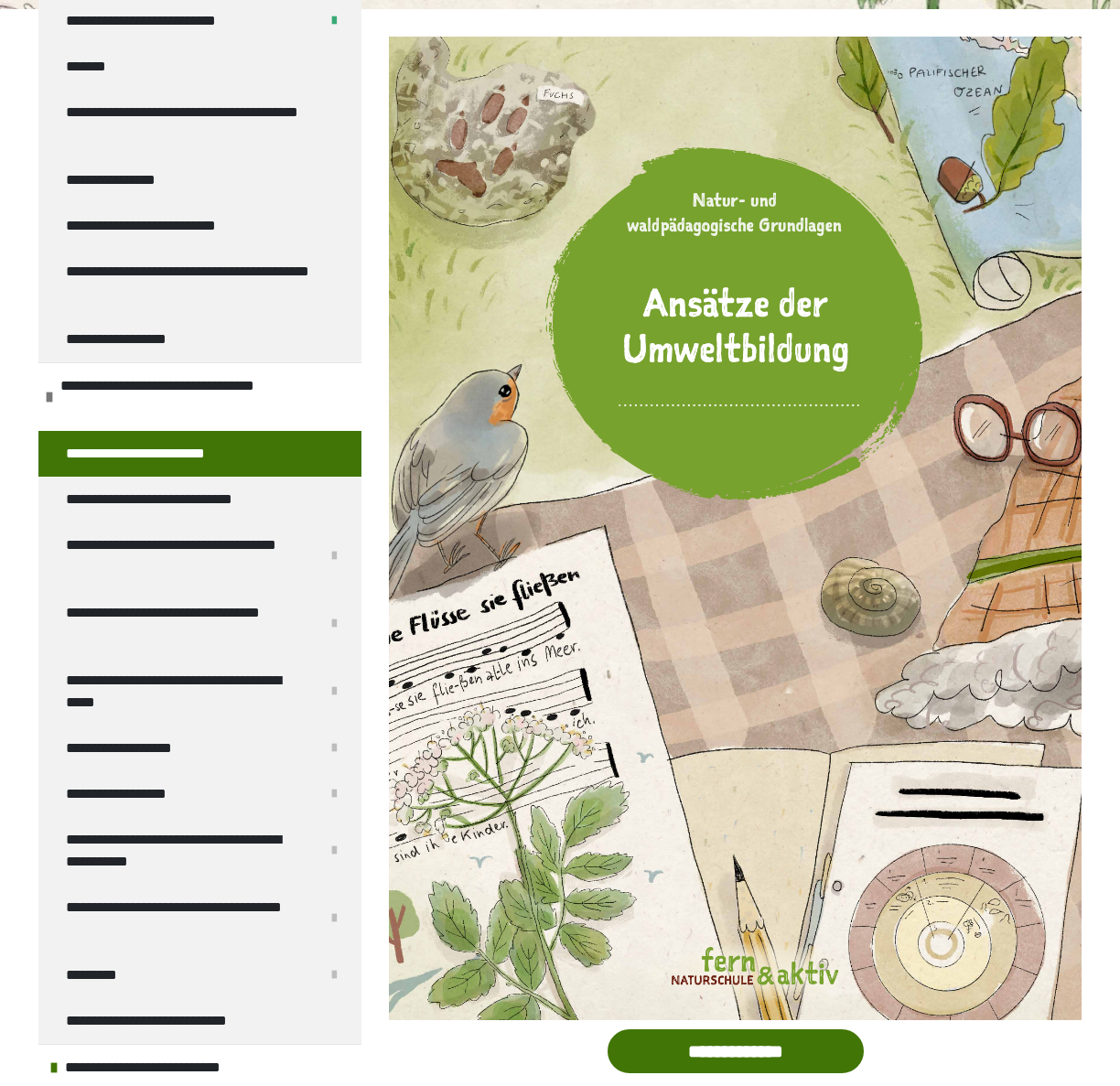 drag, startPoint x: 734, startPoint y: 1060, endPoint x: 702, endPoint y: 956, distance: 108.81176 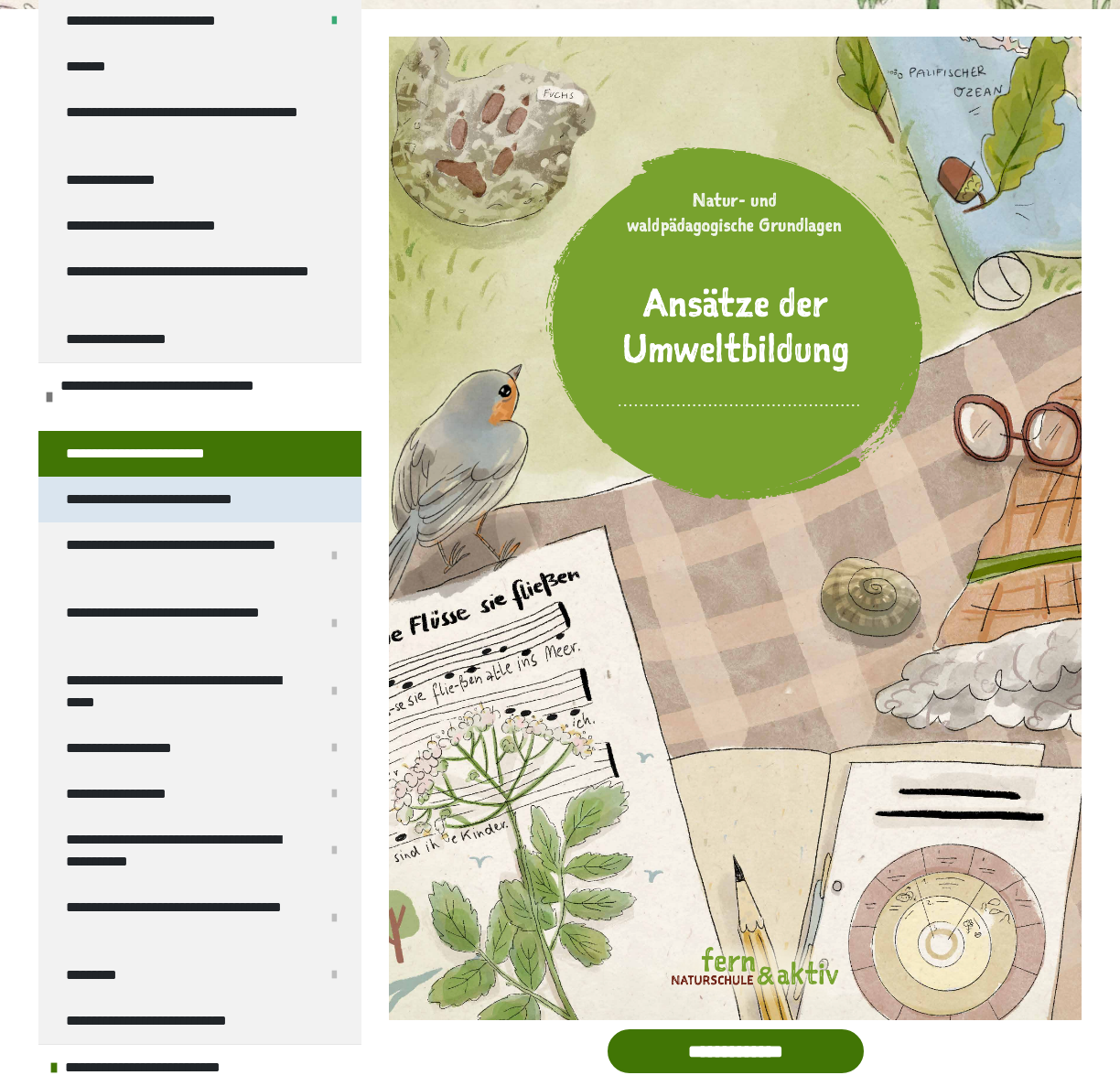 click on "**********" at bounding box center [183, 500] 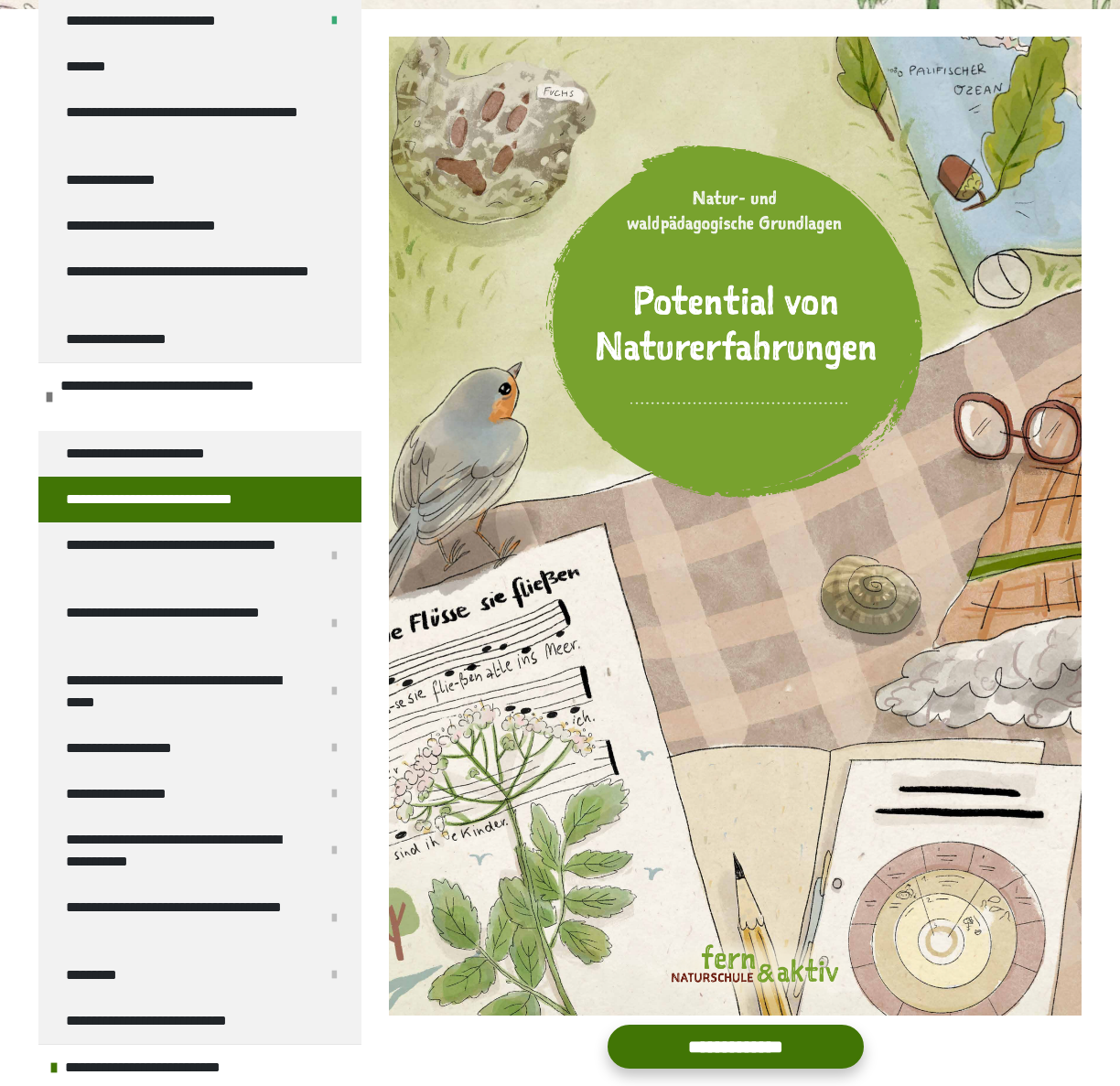 click on "**********" at bounding box center (736, 1047) 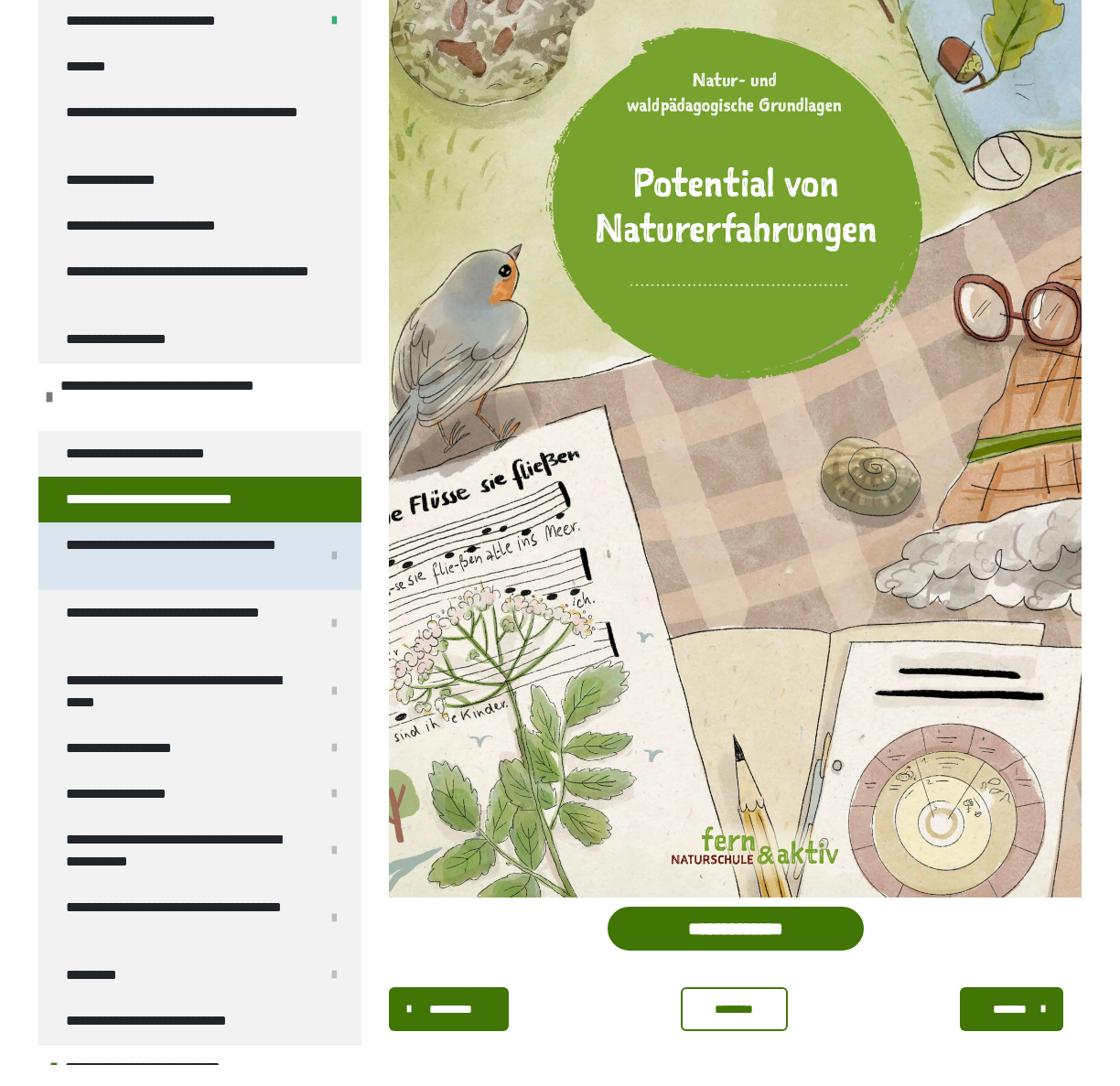scroll, scrollTop: 365, scrollLeft: 0, axis: vertical 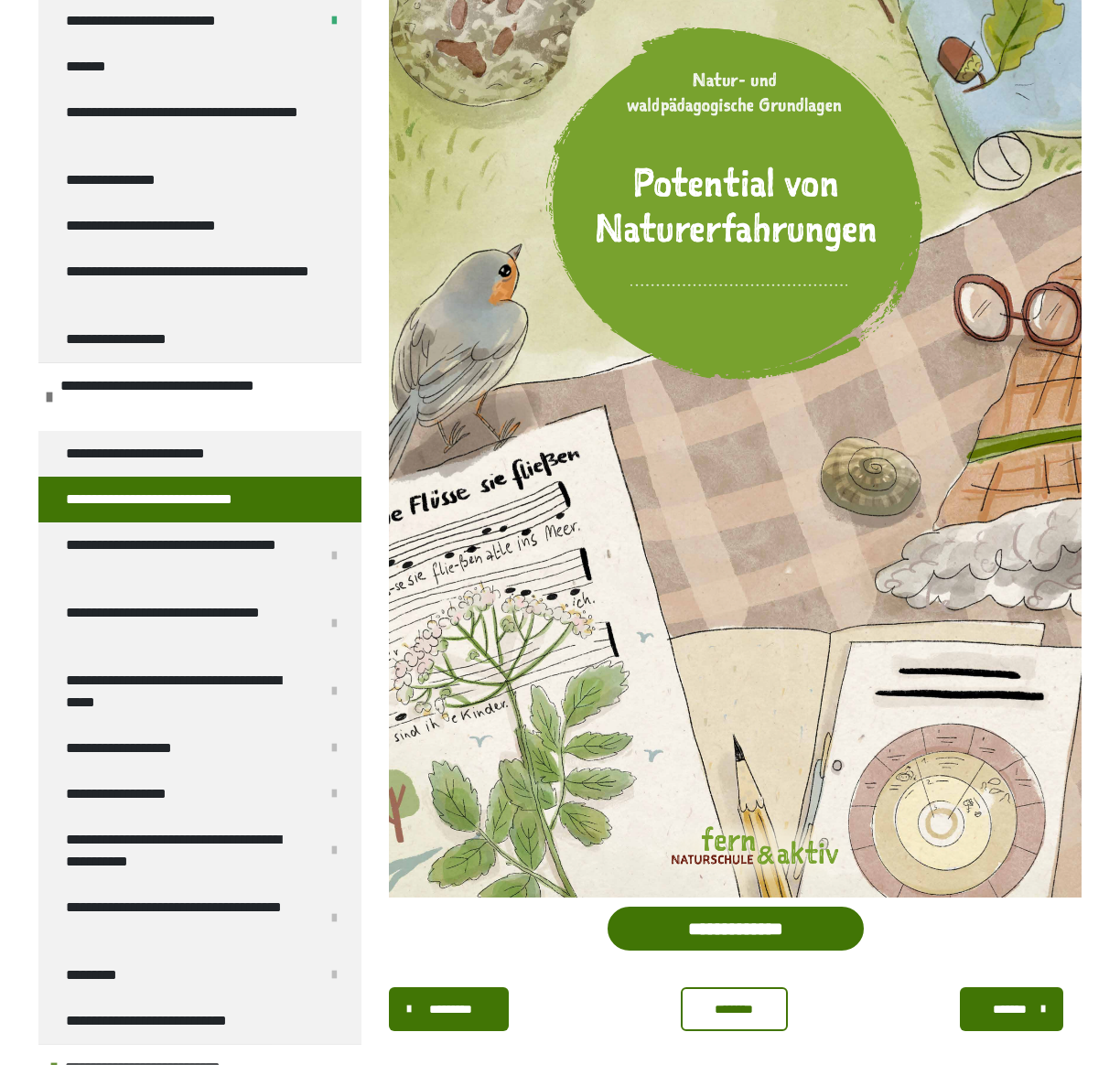 click on "**********" at bounding box center [161, 1068] 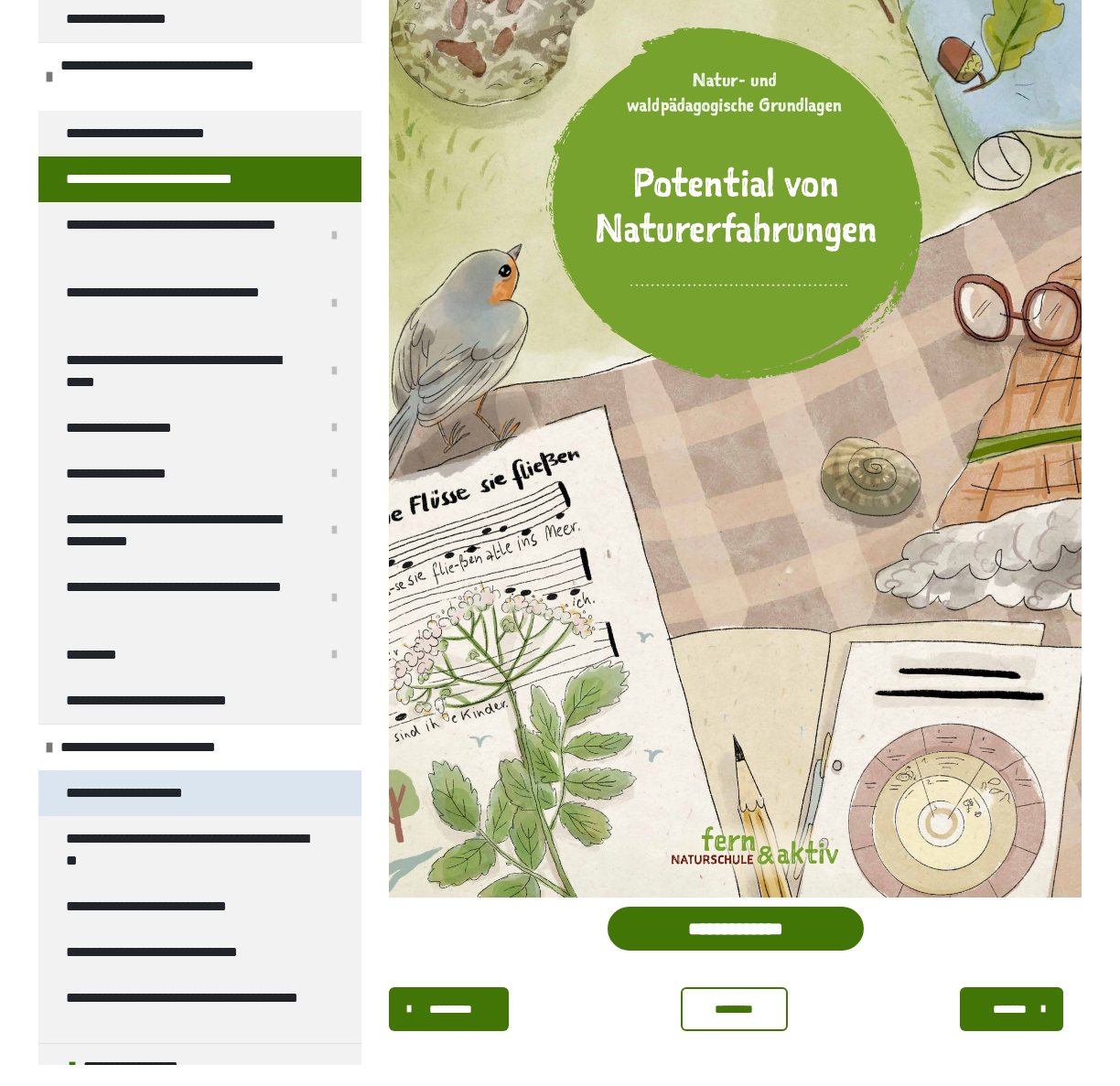 scroll, scrollTop: 511, scrollLeft: 0, axis: vertical 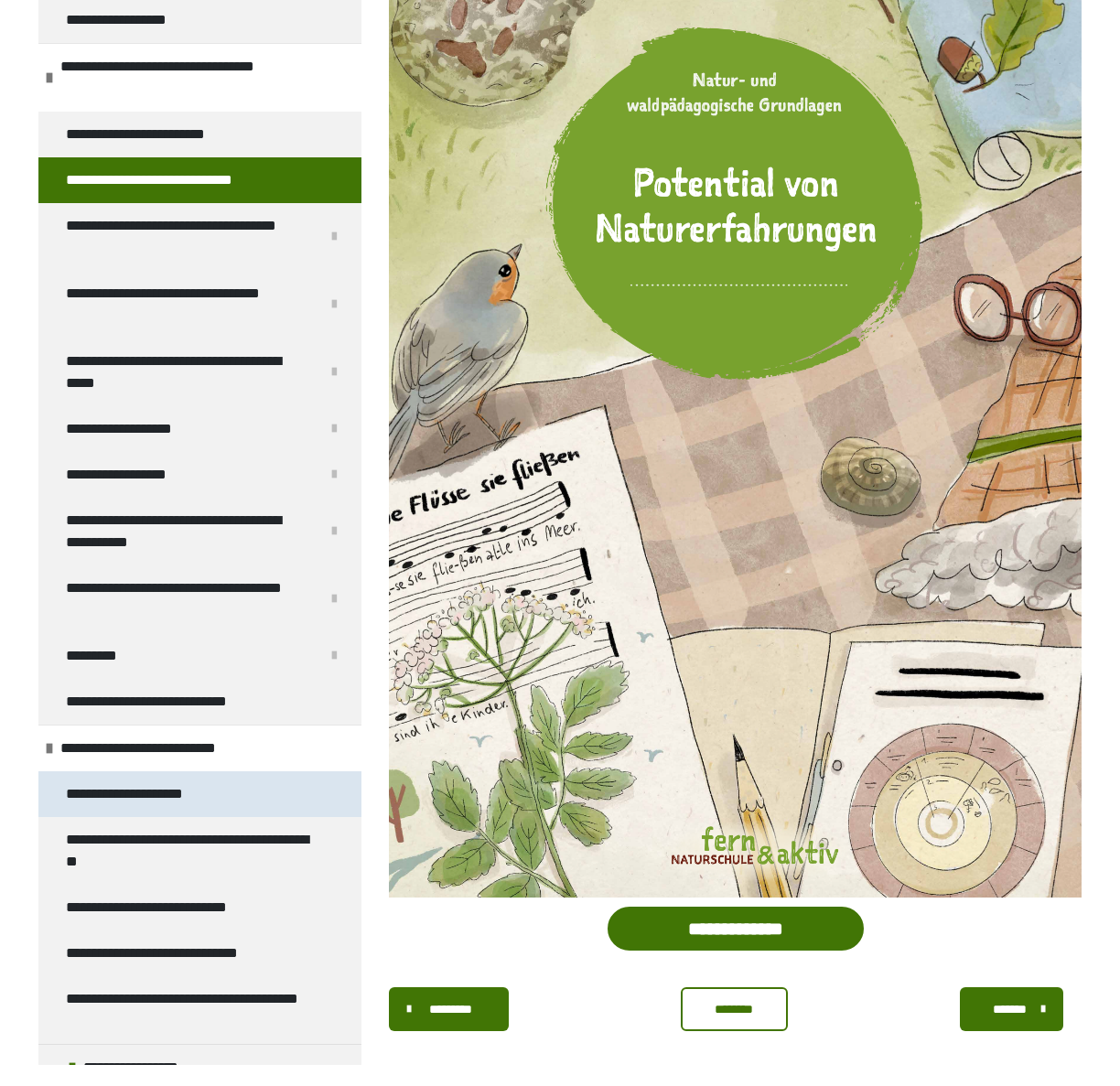 click on "**********" at bounding box center [145, 794] 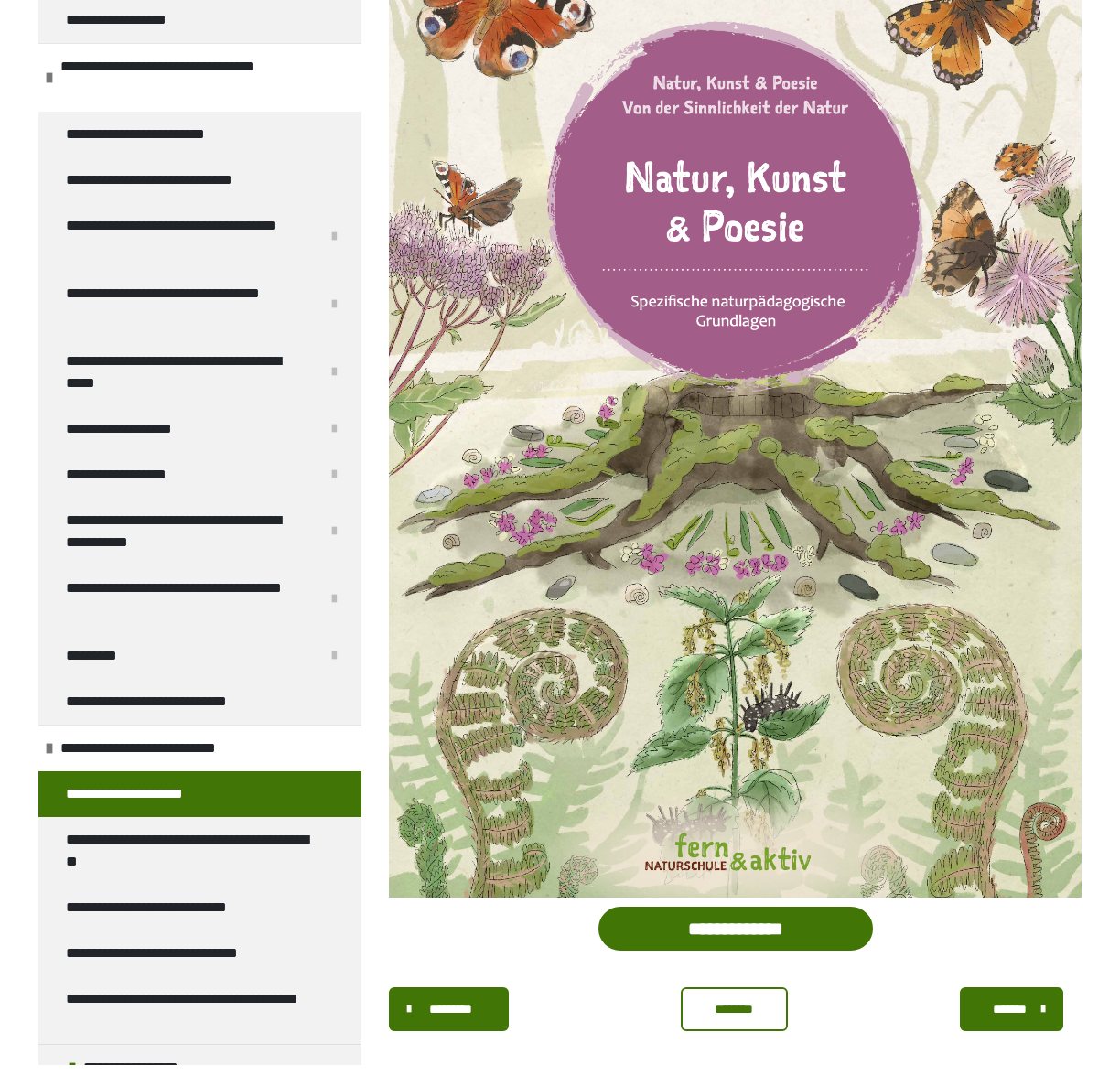 scroll, scrollTop: 366, scrollLeft: 0, axis: vertical 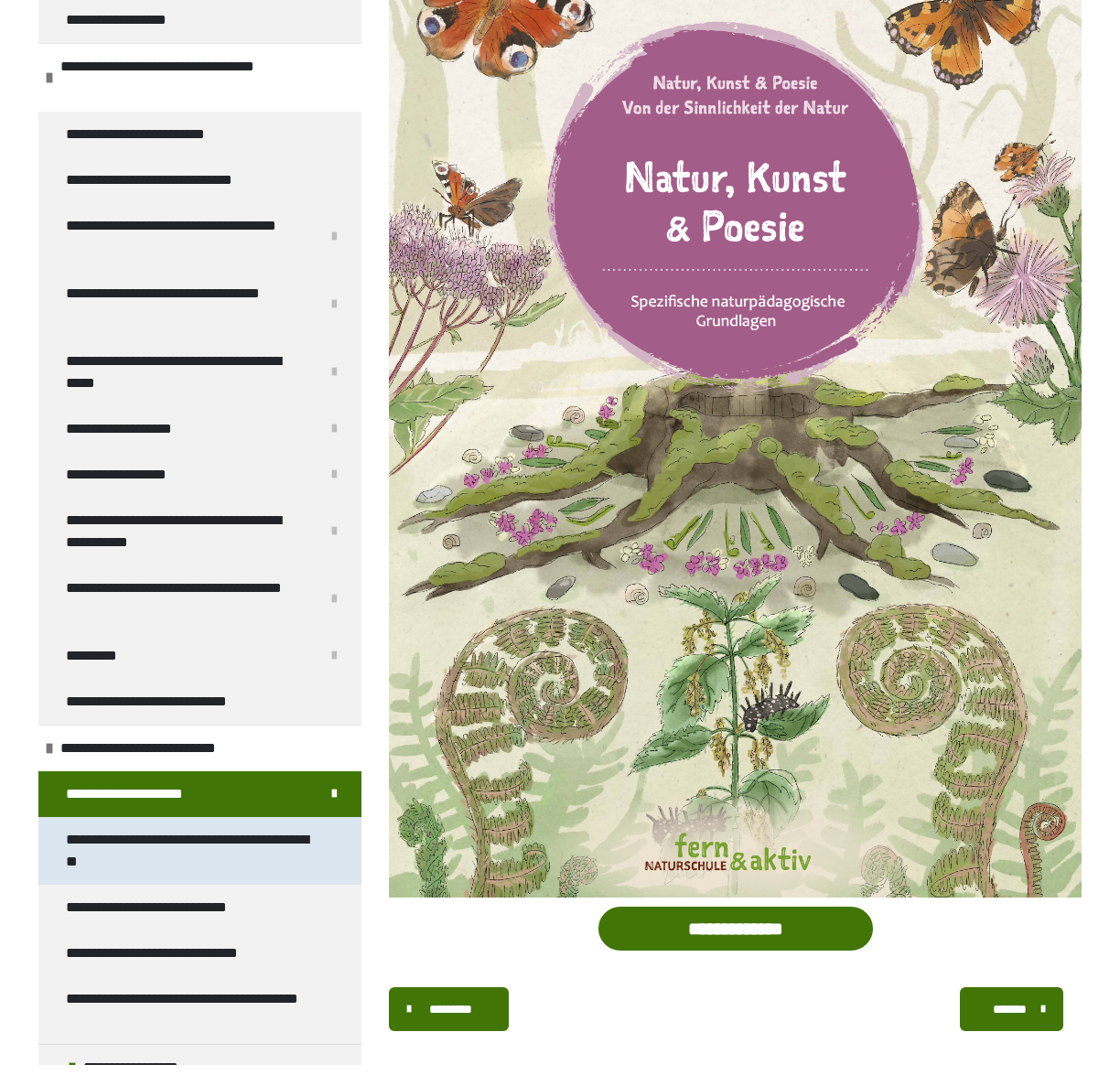 click on "**********" at bounding box center [192, 851] 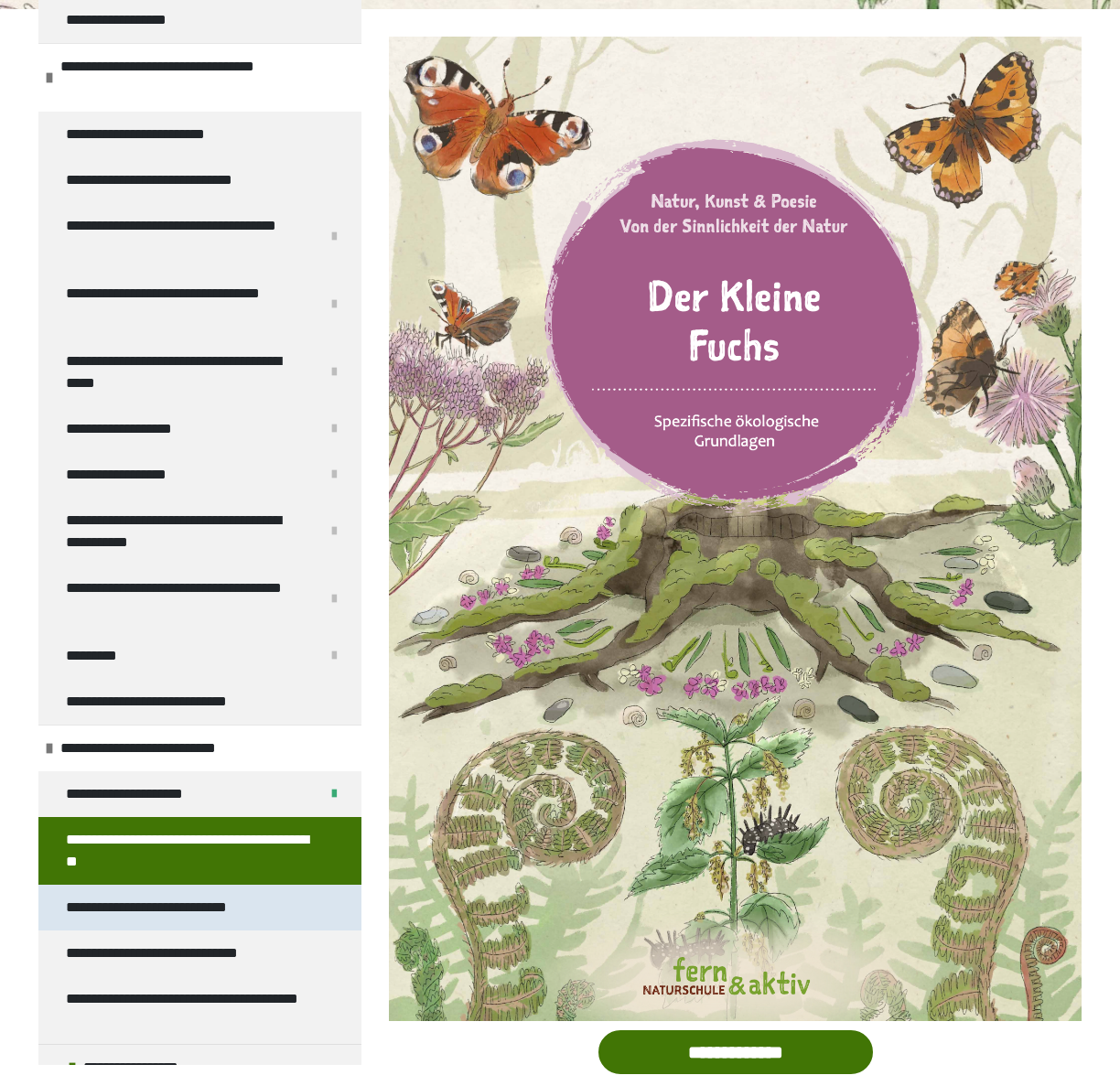 click on "**********" at bounding box center (166, 908) 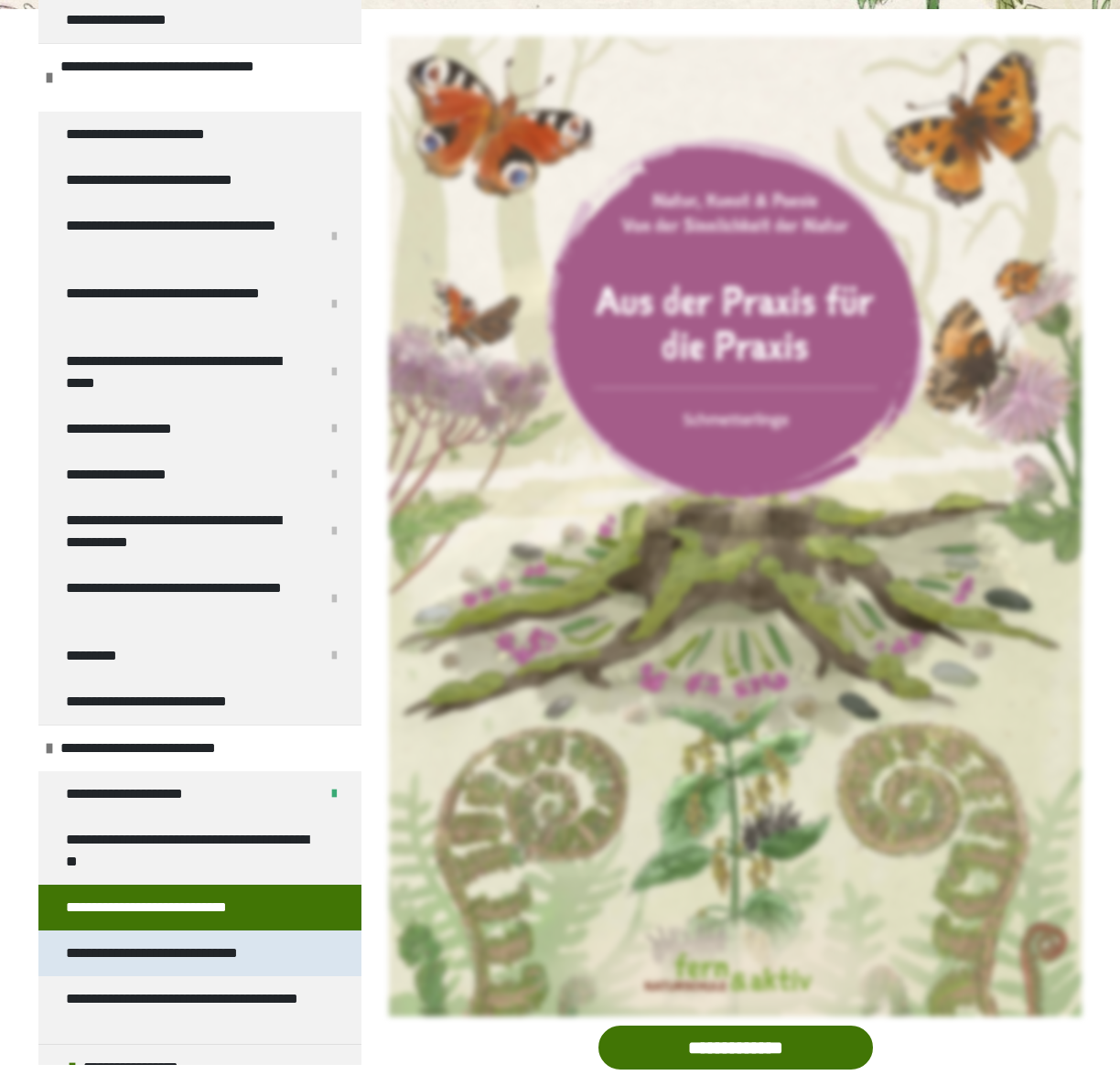 click on "**********" at bounding box center [178, 953] 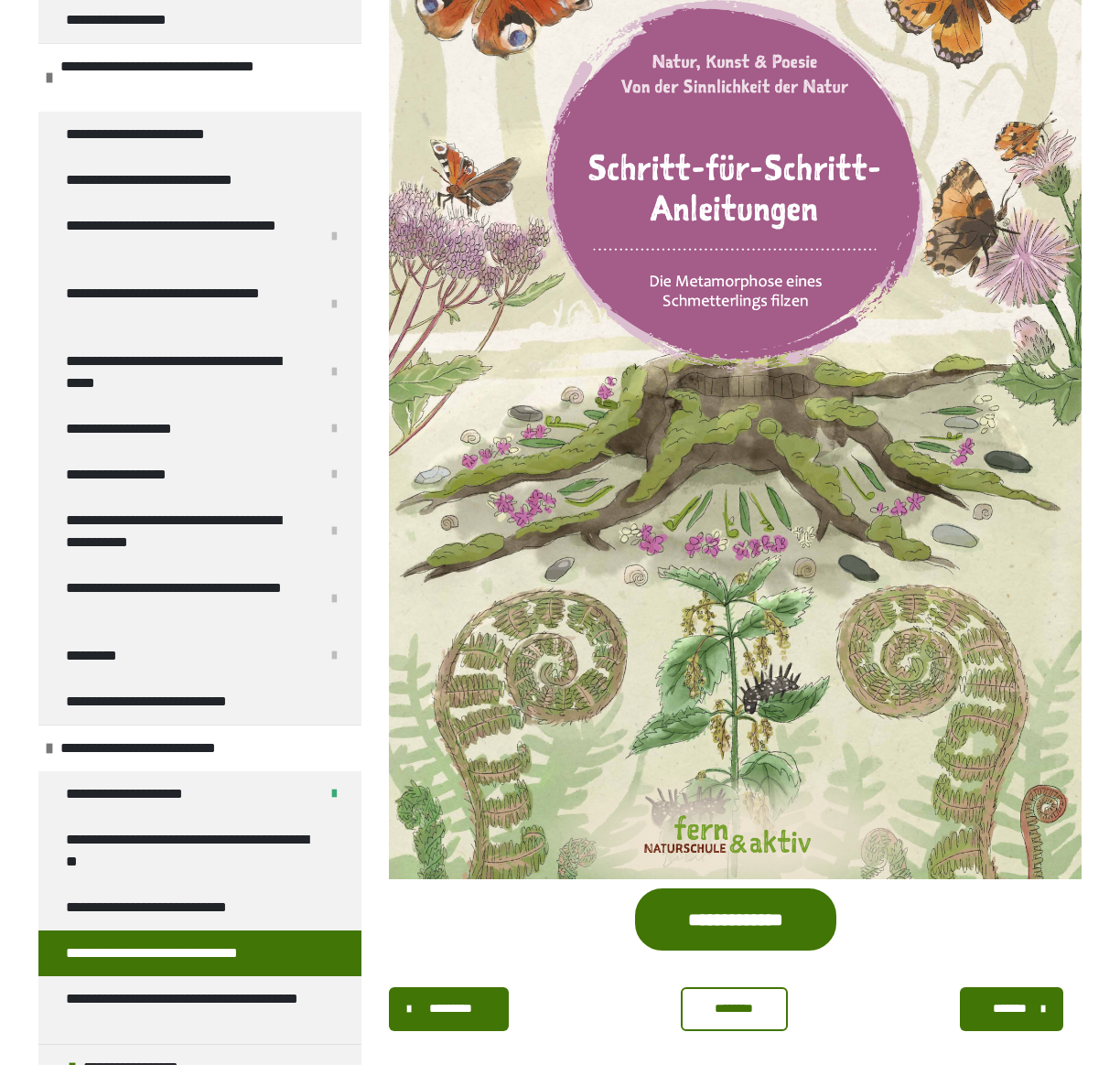 scroll, scrollTop: 387, scrollLeft: 0, axis: vertical 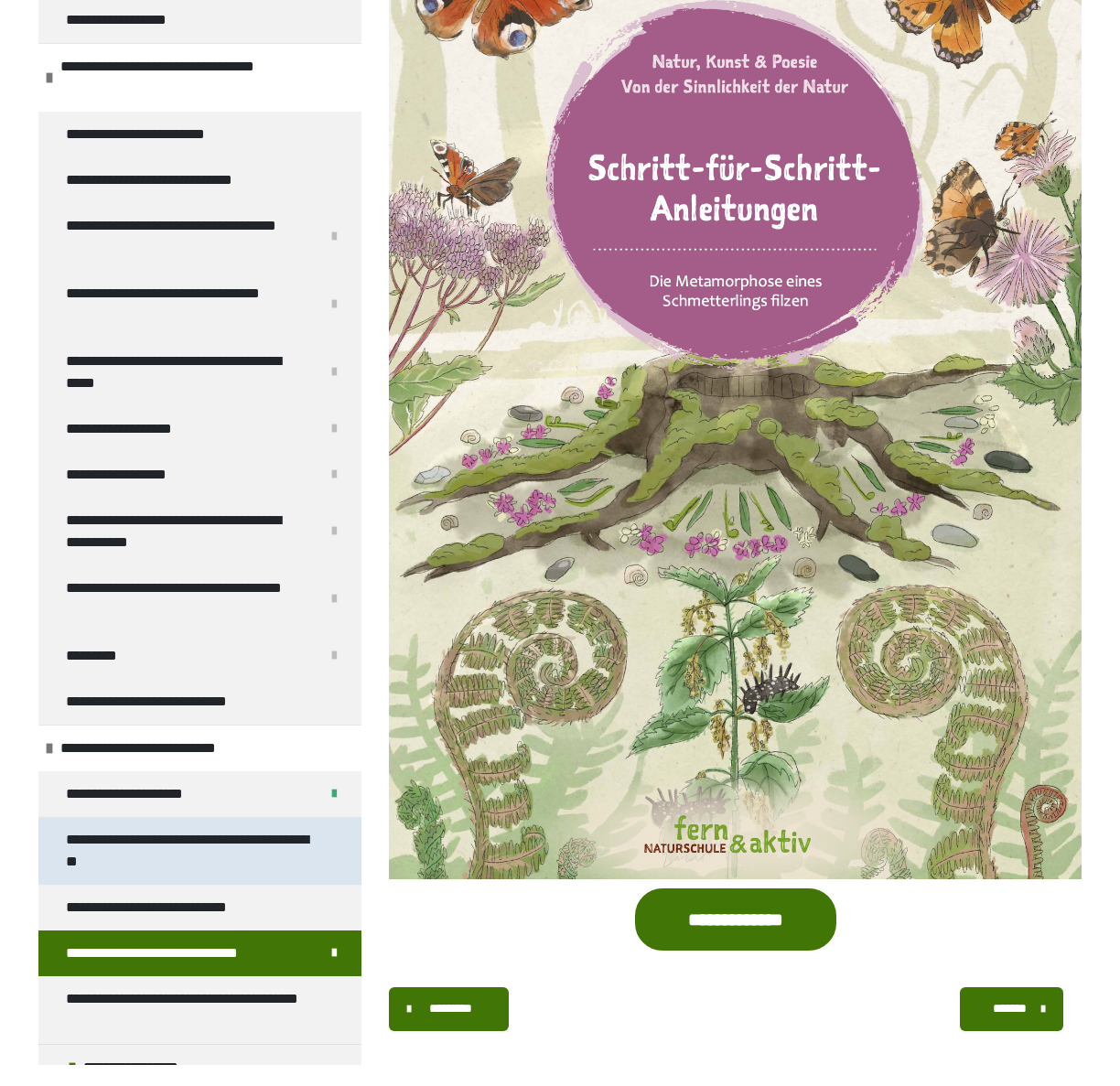 click on "**********" at bounding box center [192, 851] 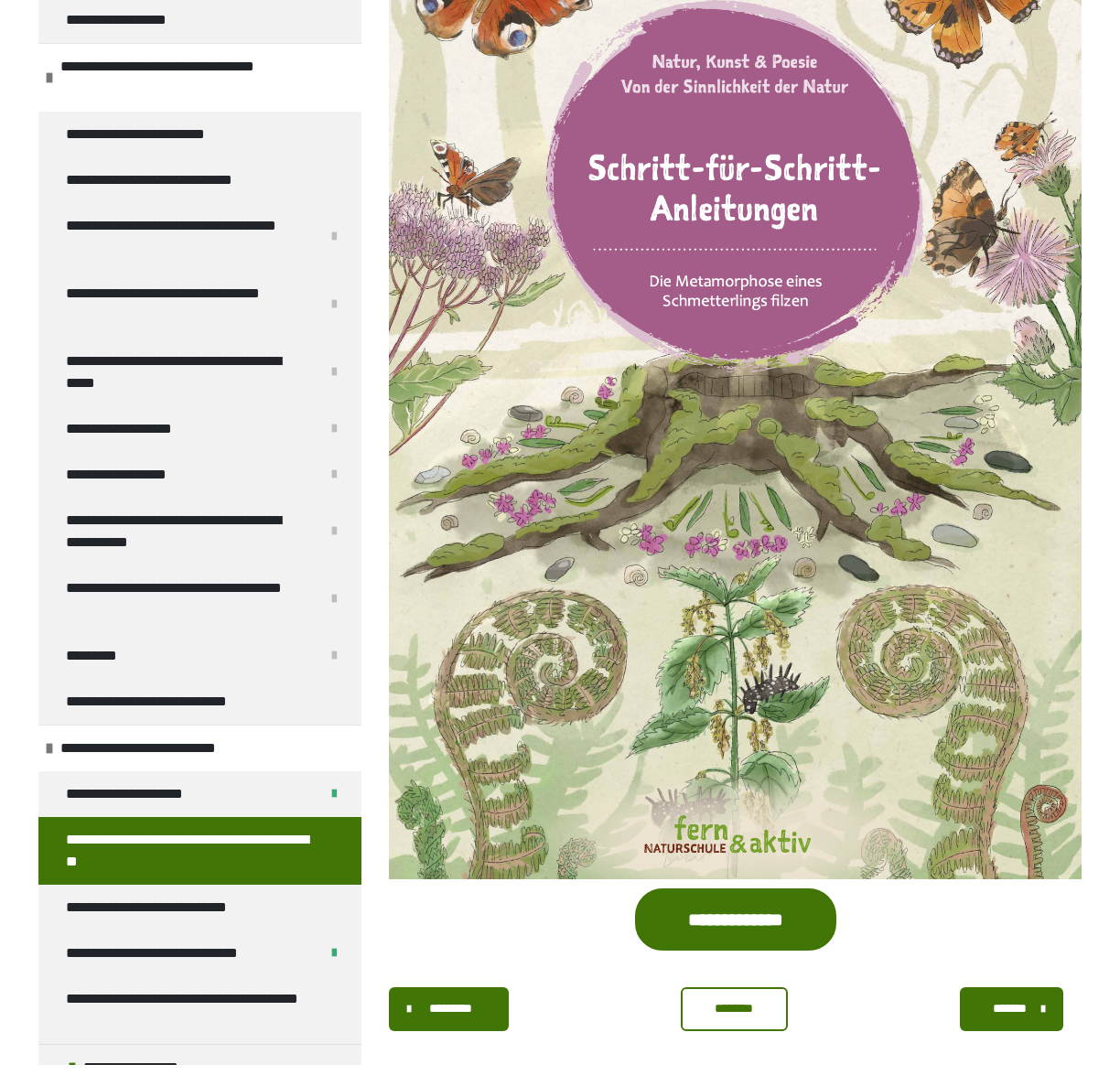 scroll, scrollTop: 247, scrollLeft: 0, axis: vertical 